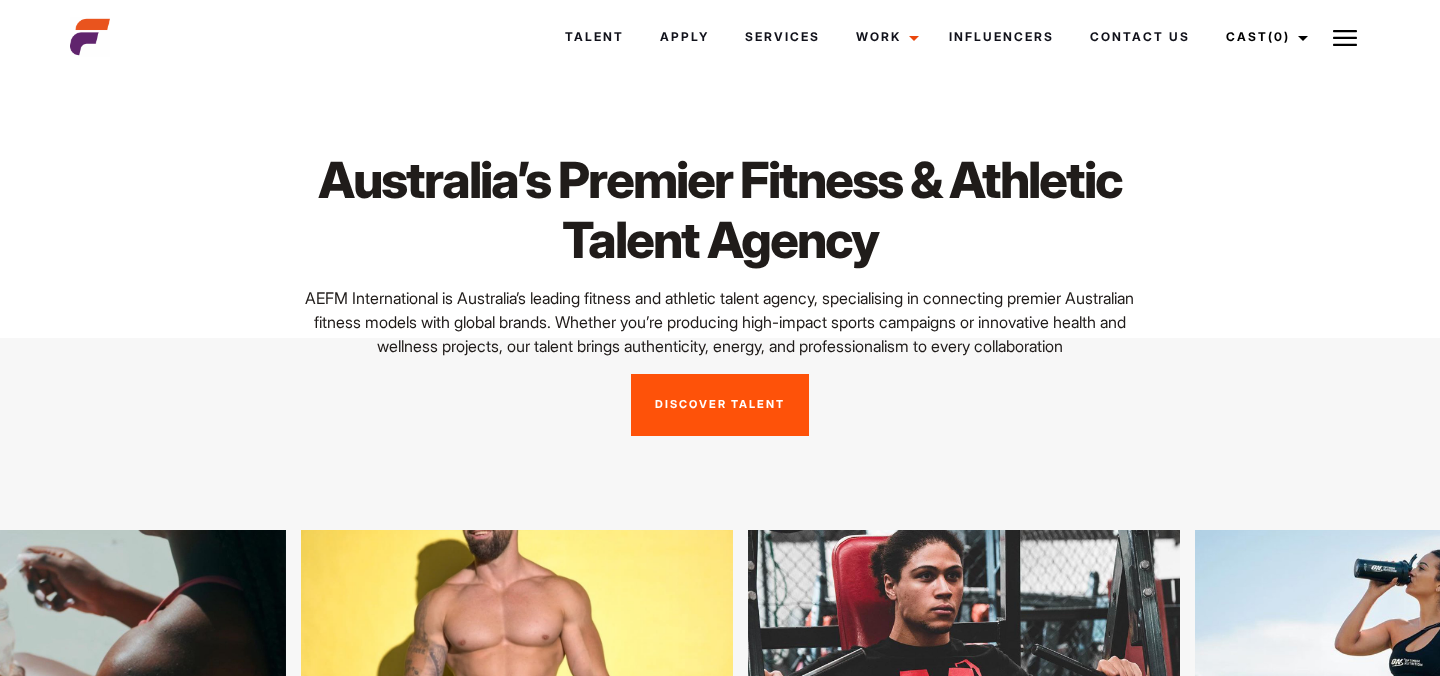 scroll, scrollTop: 0, scrollLeft: 0, axis: both 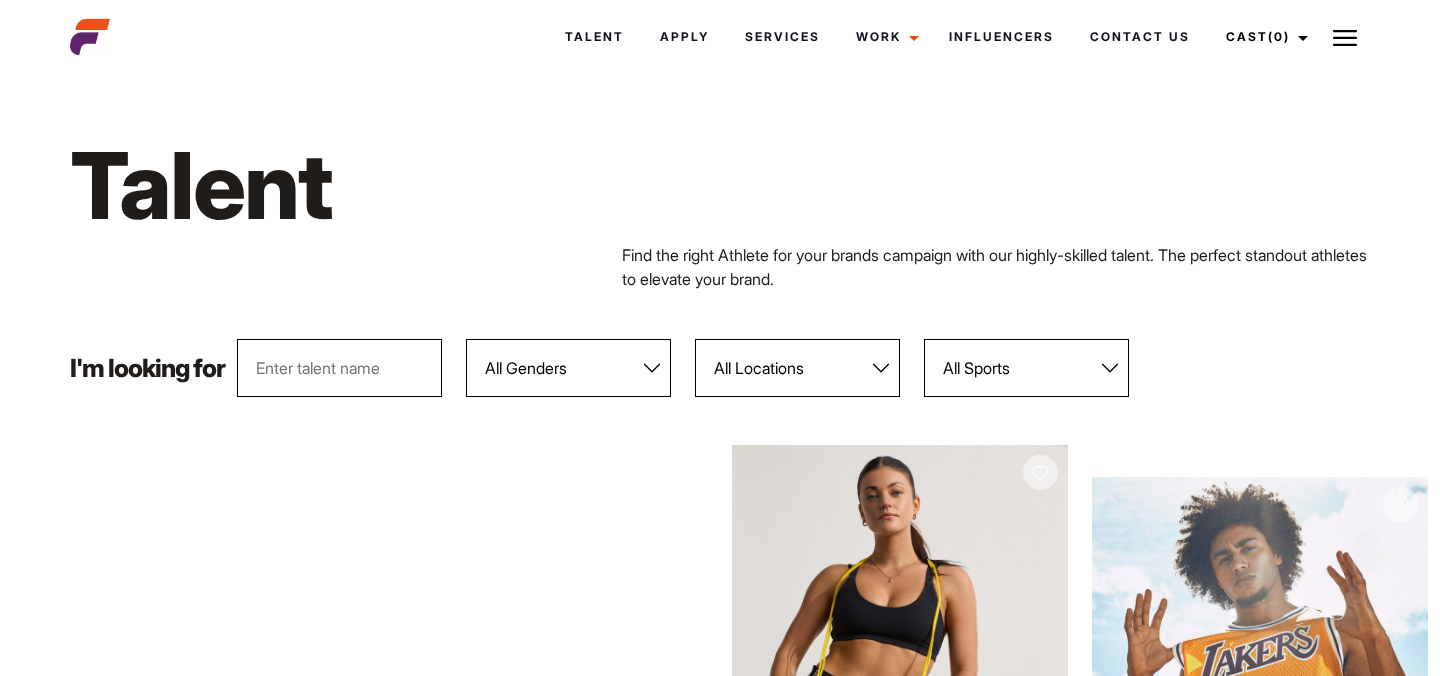 click at bounding box center (339, 368) 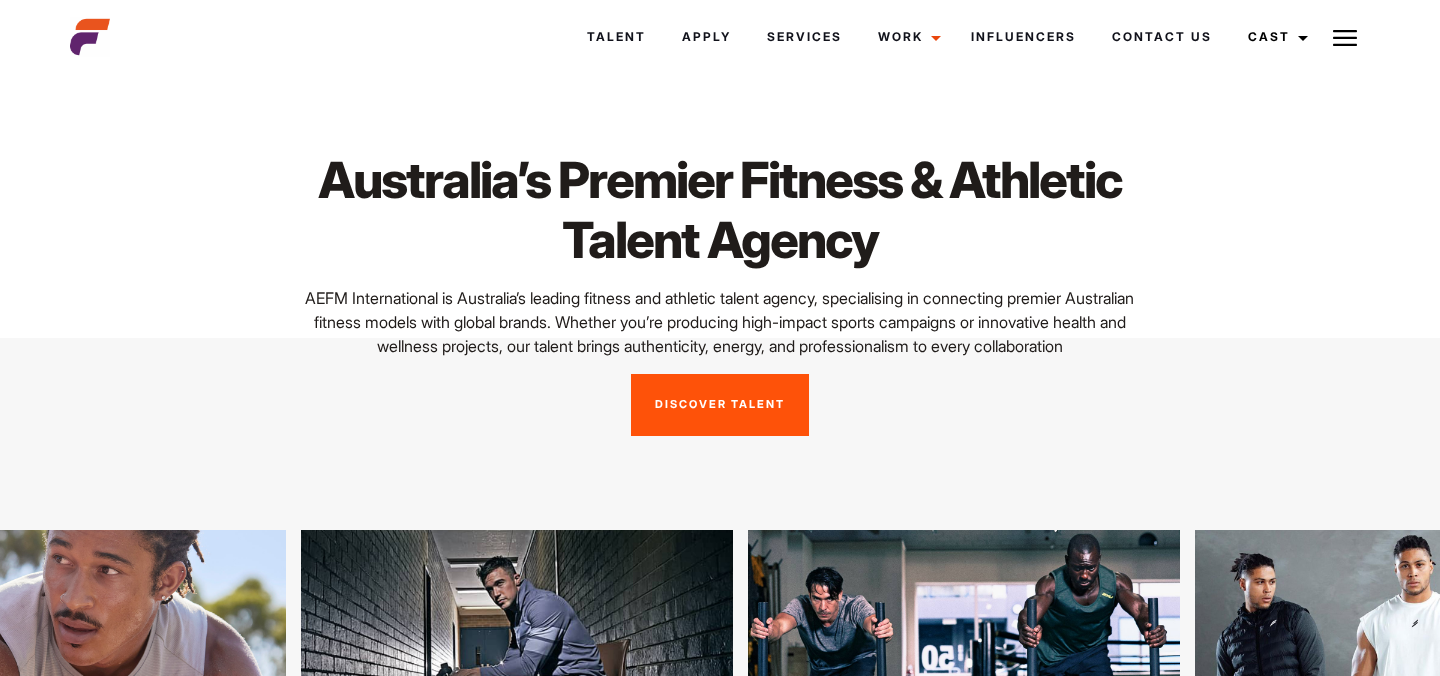 scroll, scrollTop: 0, scrollLeft: 0, axis: both 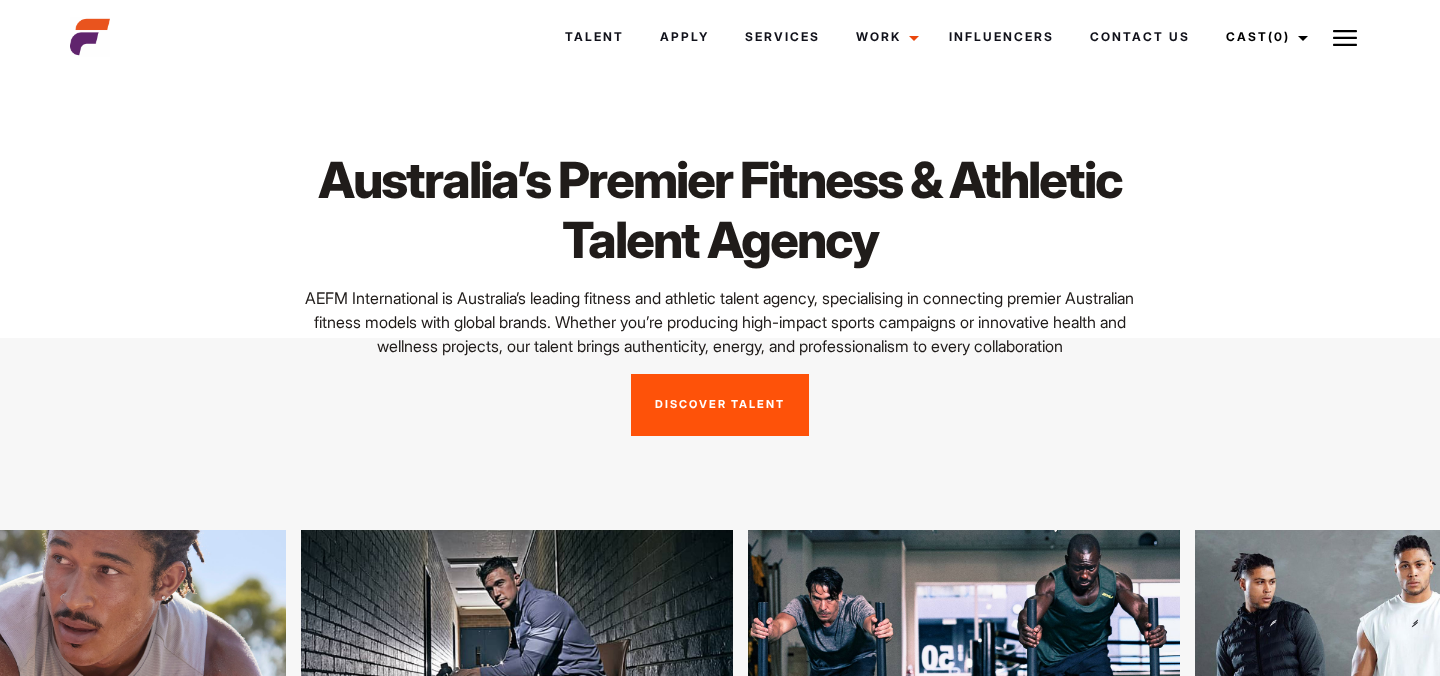 click on "Discover Talent" at bounding box center [720, 405] 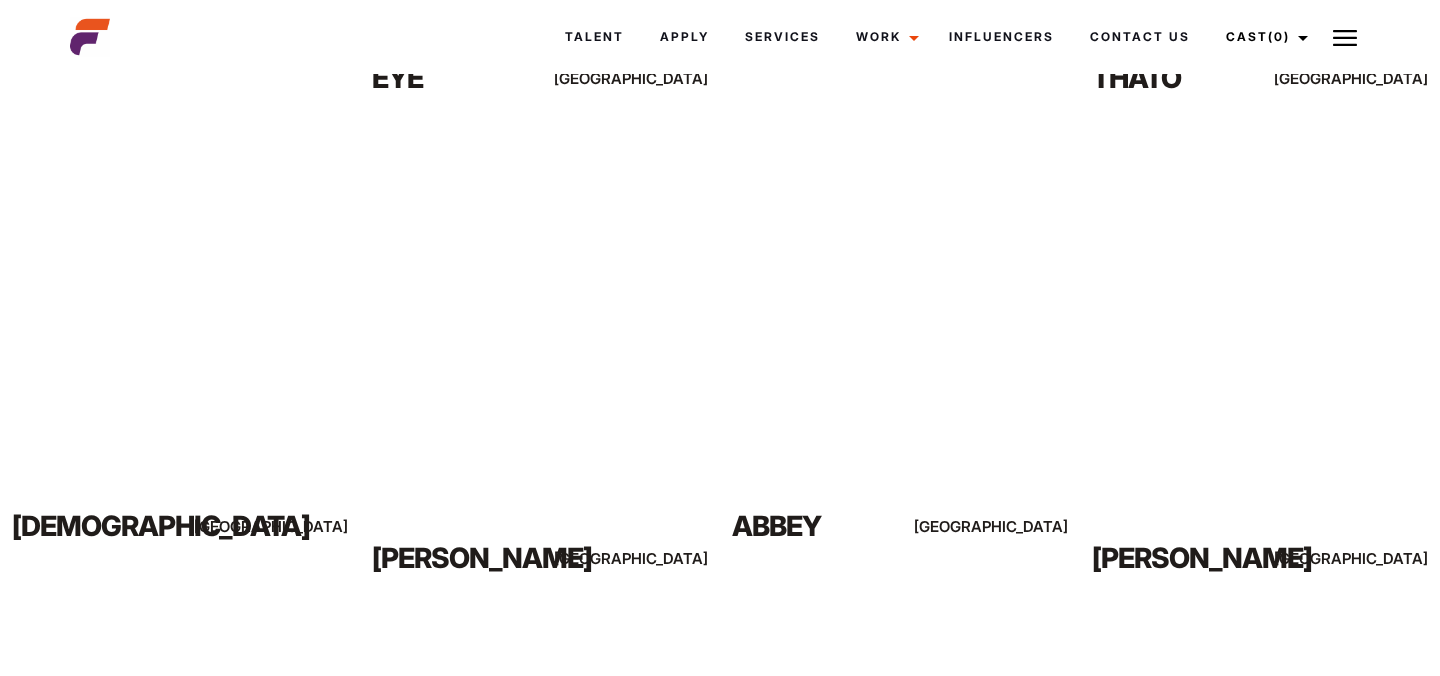 scroll, scrollTop: 2730, scrollLeft: 0, axis: vertical 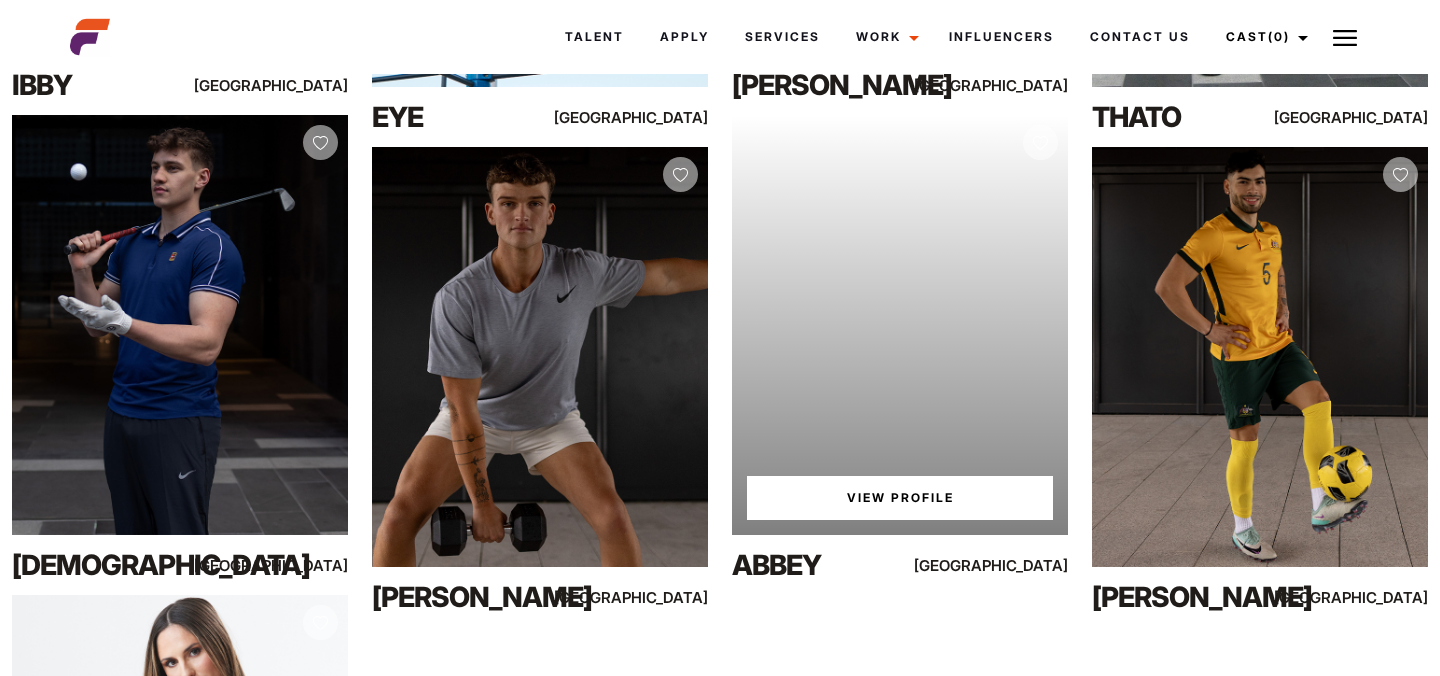 click on "View Profile" at bounding box center (900, 498) 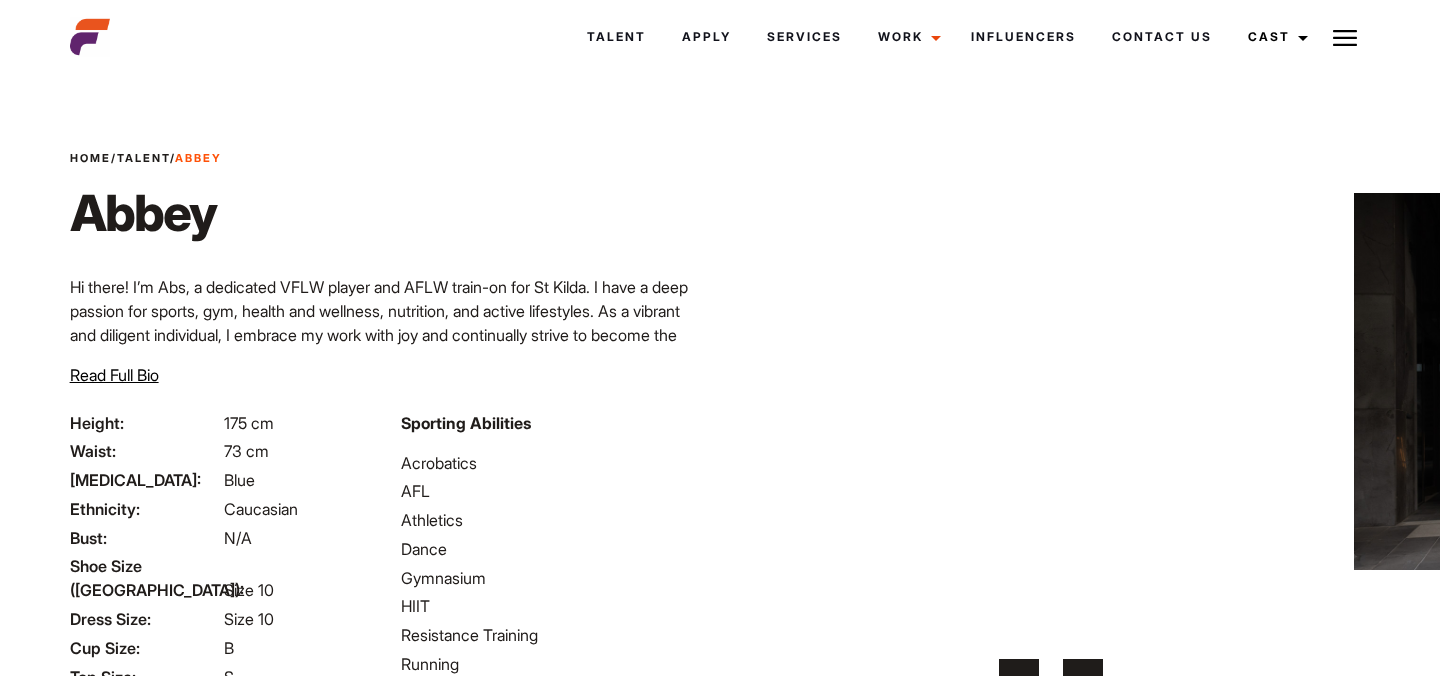 scroll, scrollTop: 0, scrollLeft: 0, axis: both 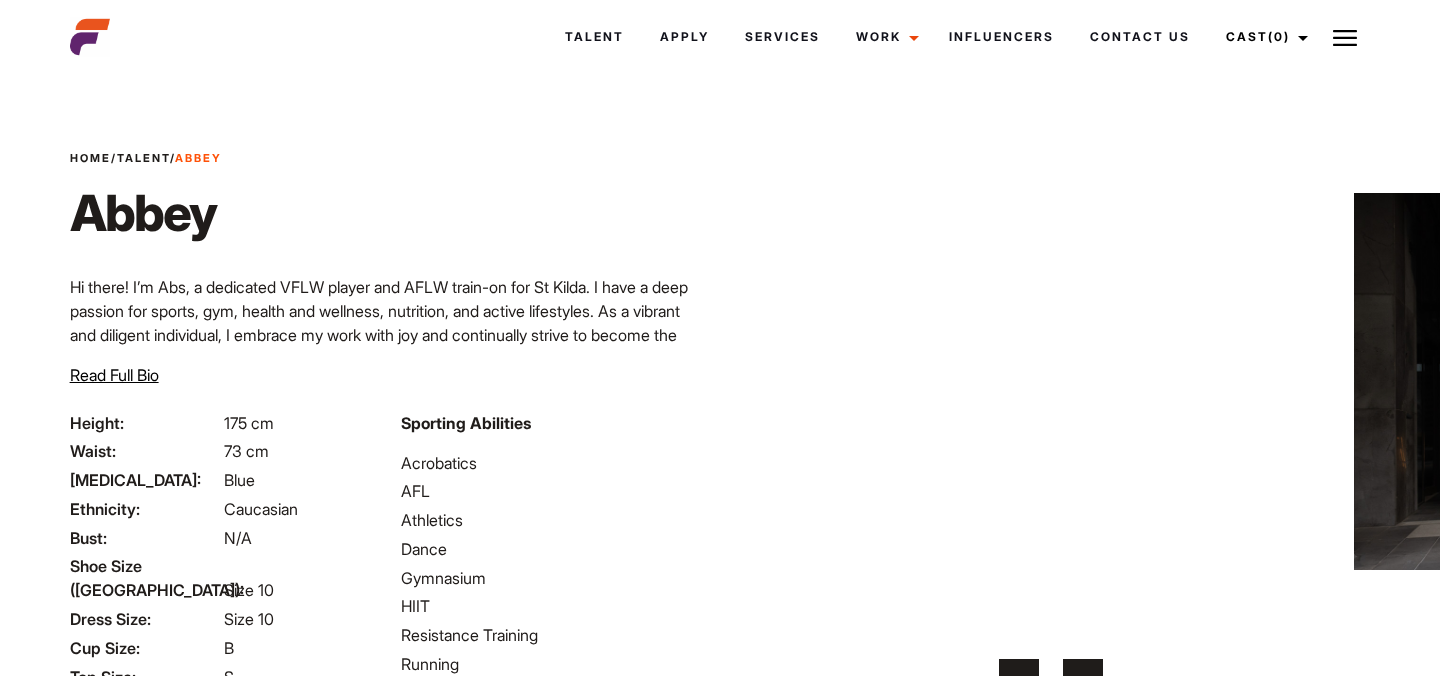 click on "›" at bounding box center (1083, 679) 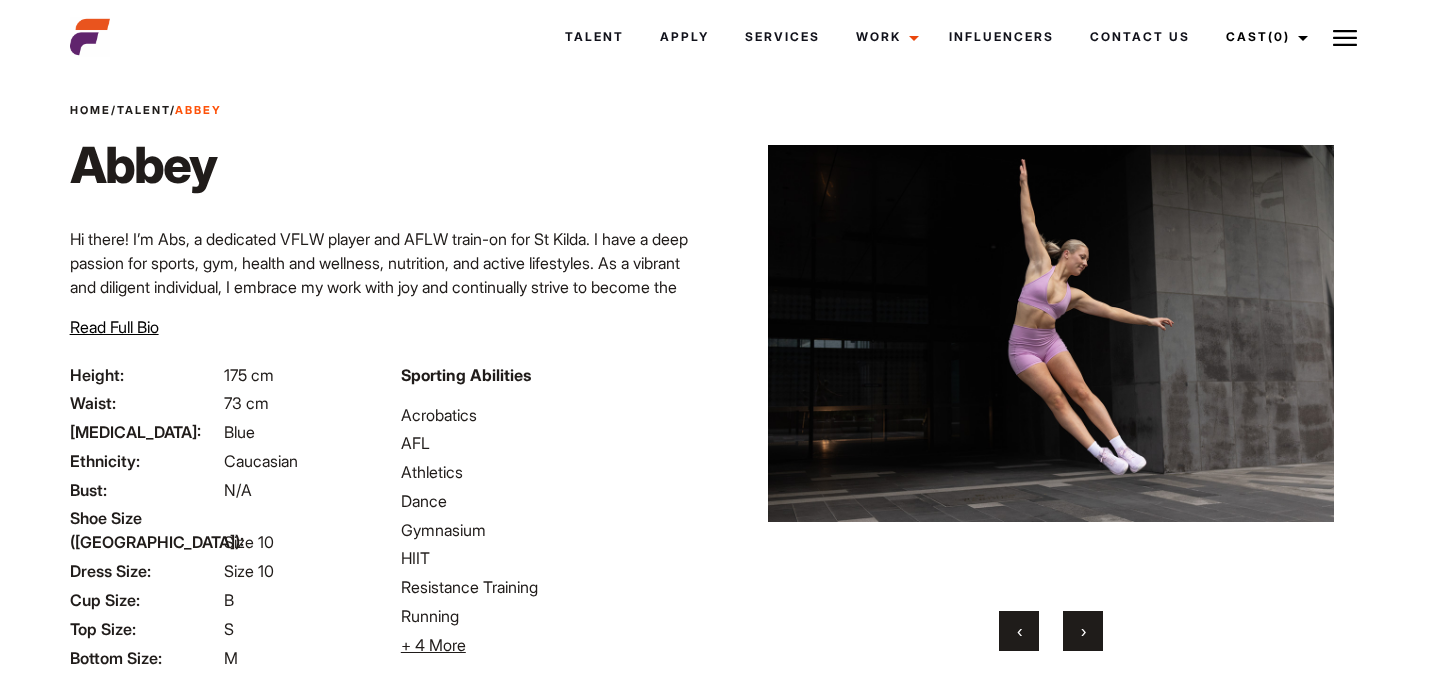 scroll, scrollTop: 52, scrollLeft: 0, axis: vertical 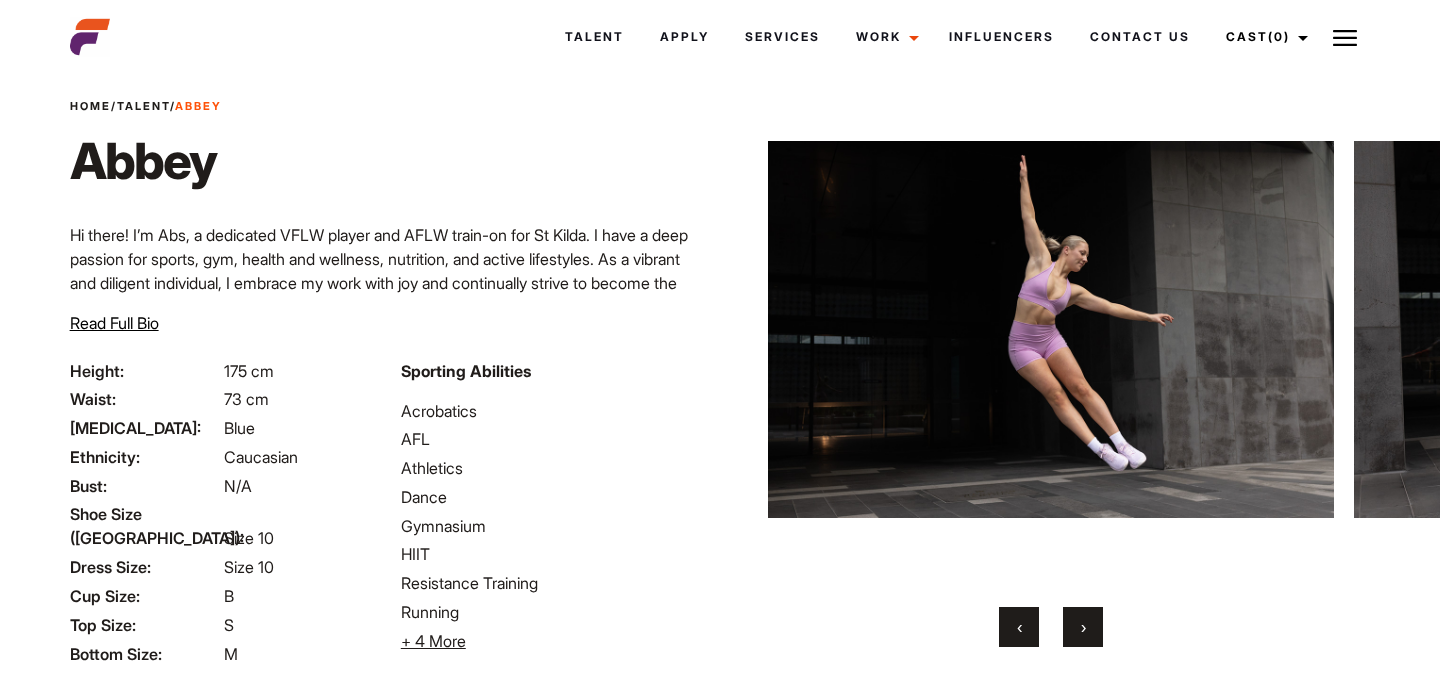click on "›" at bounding box center [1083, 627] 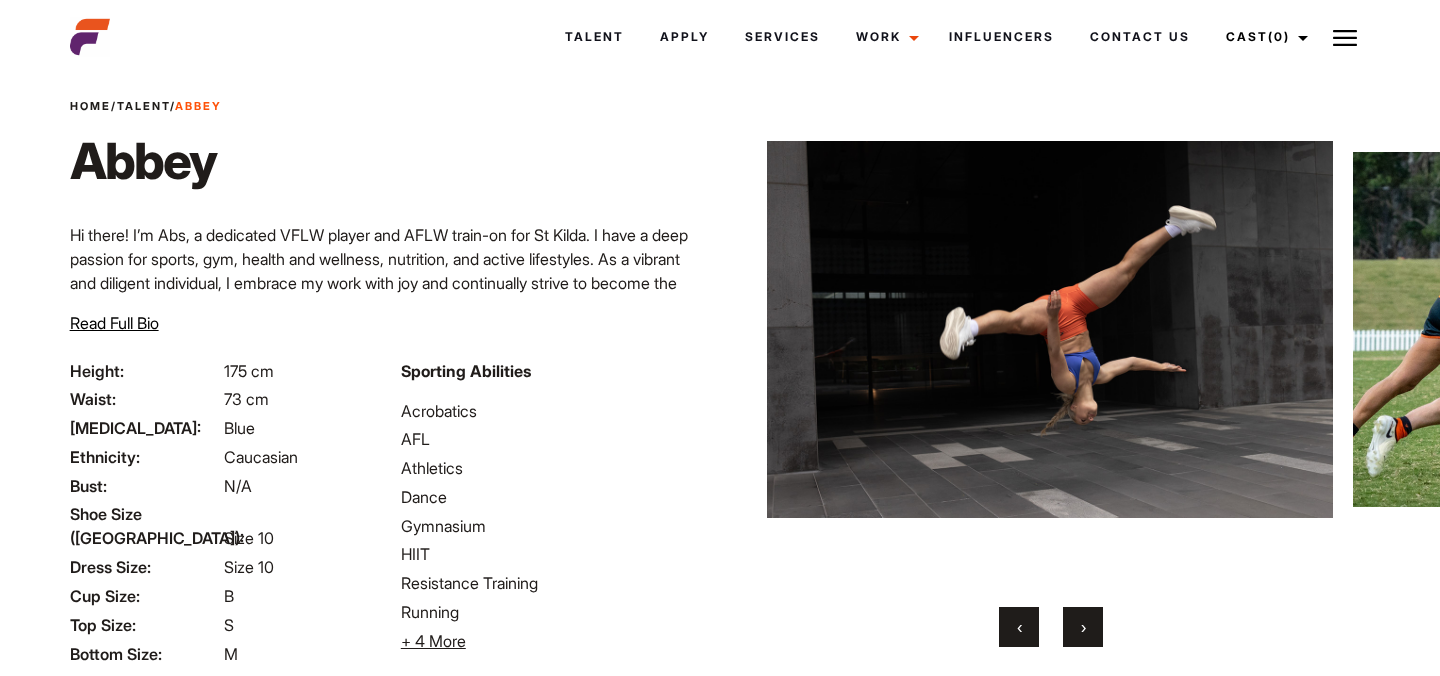 click on "›" at bounding box center (1083, 627) 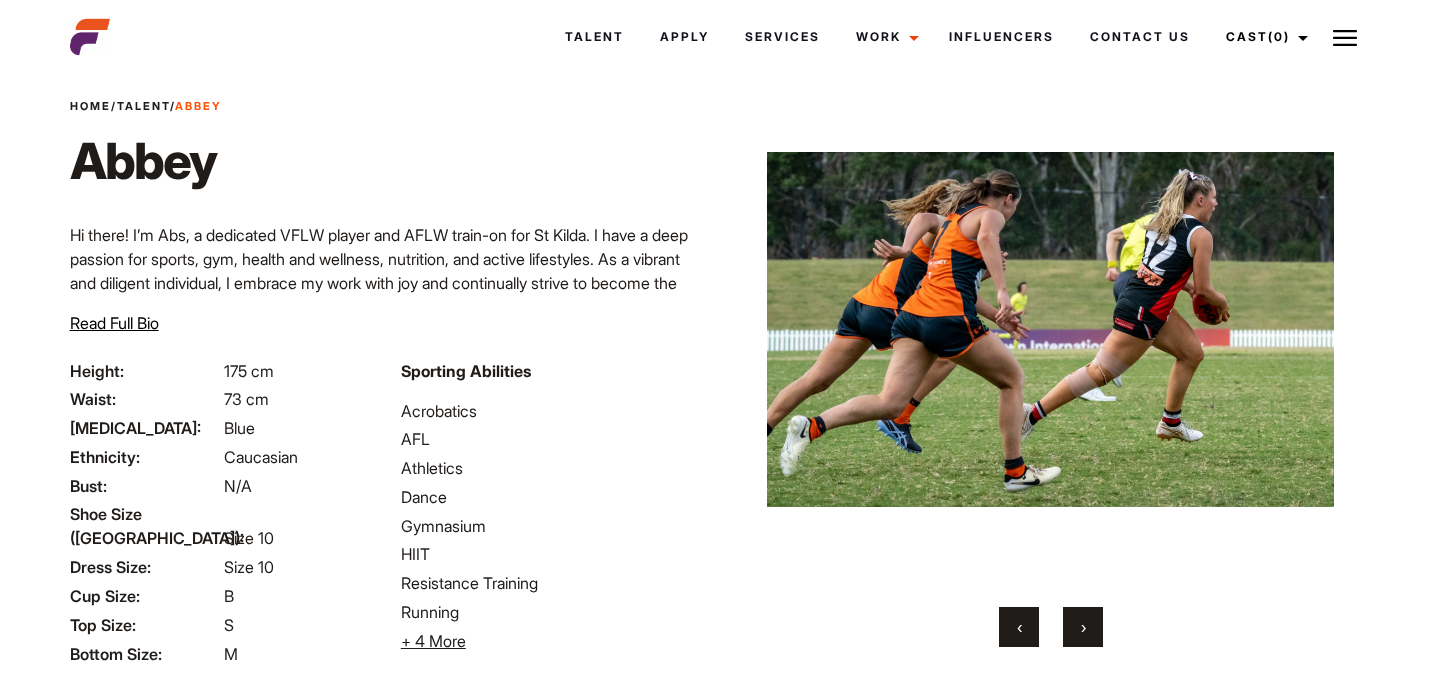 click on "›" at bounding box center (1083, 627) 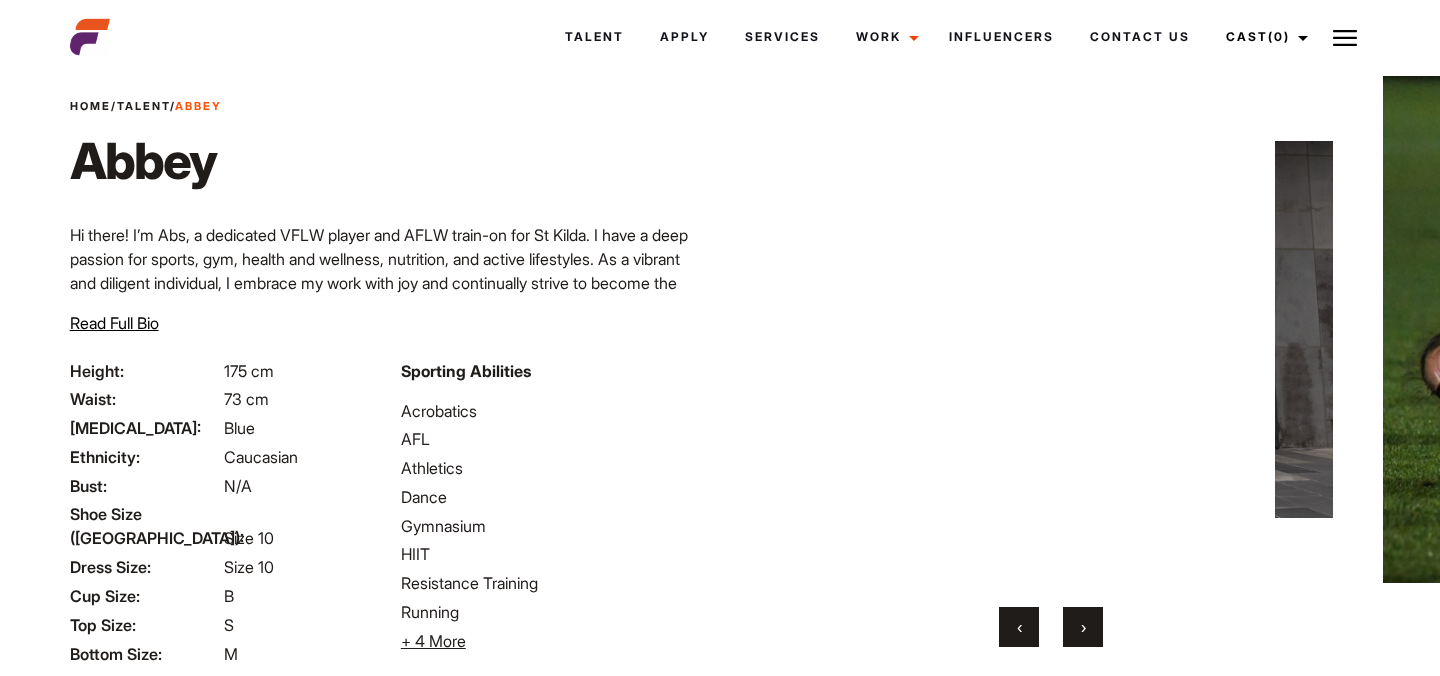 click on "›" at bounding box center [1083, 627] 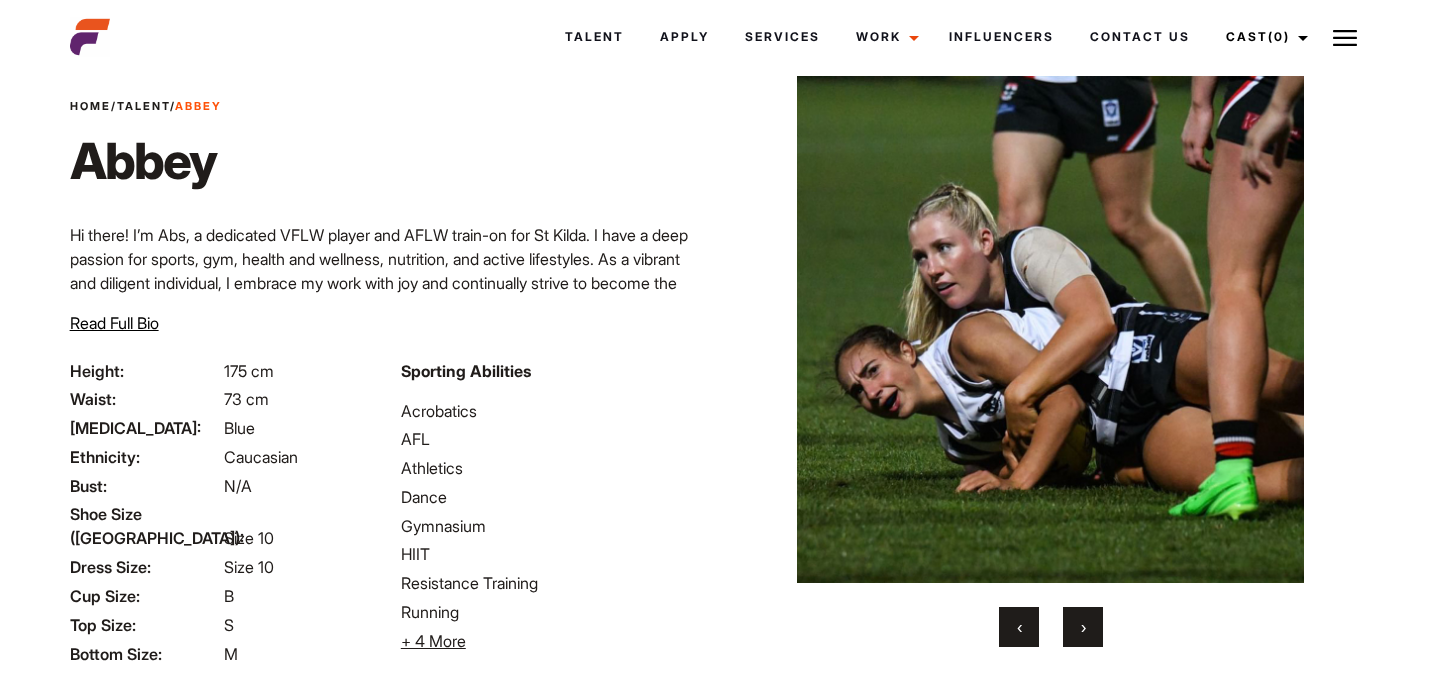 click on "›" at bounding box center [1083, 627] 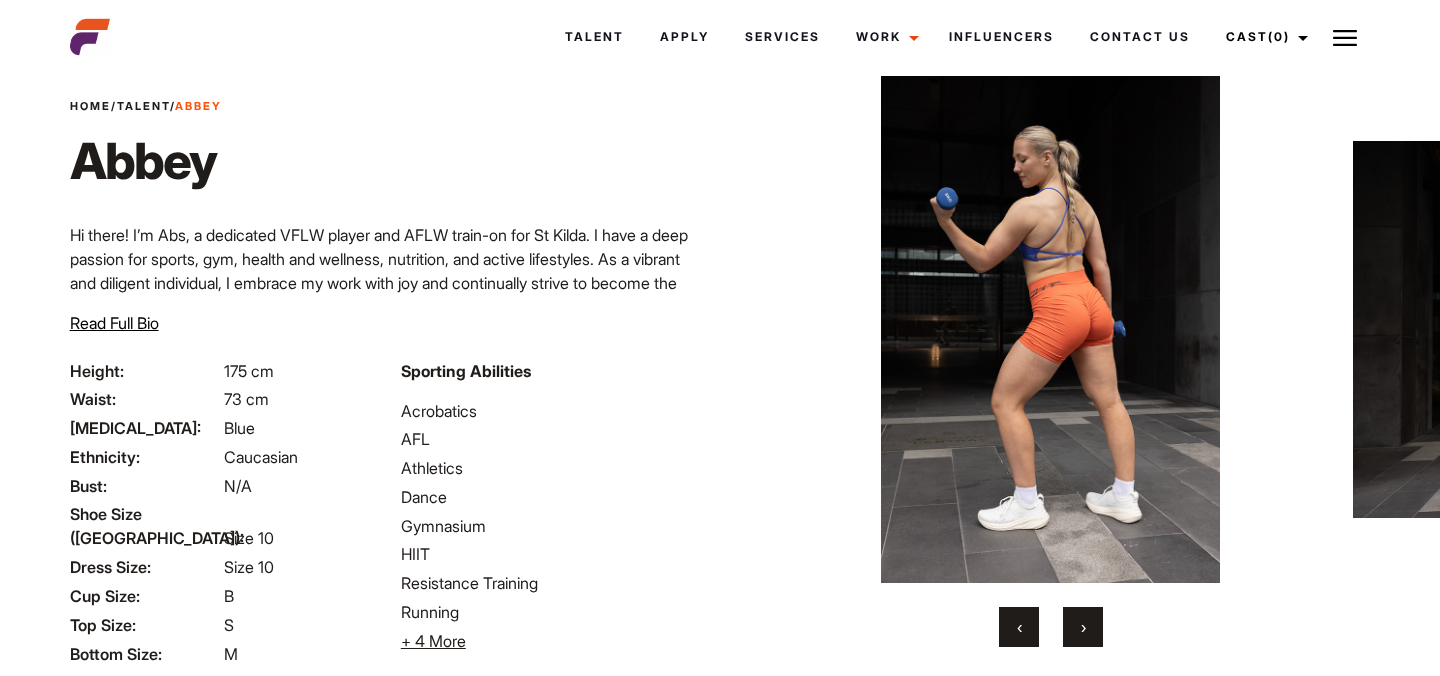 click on "›" at bounding box center (1083, 627) 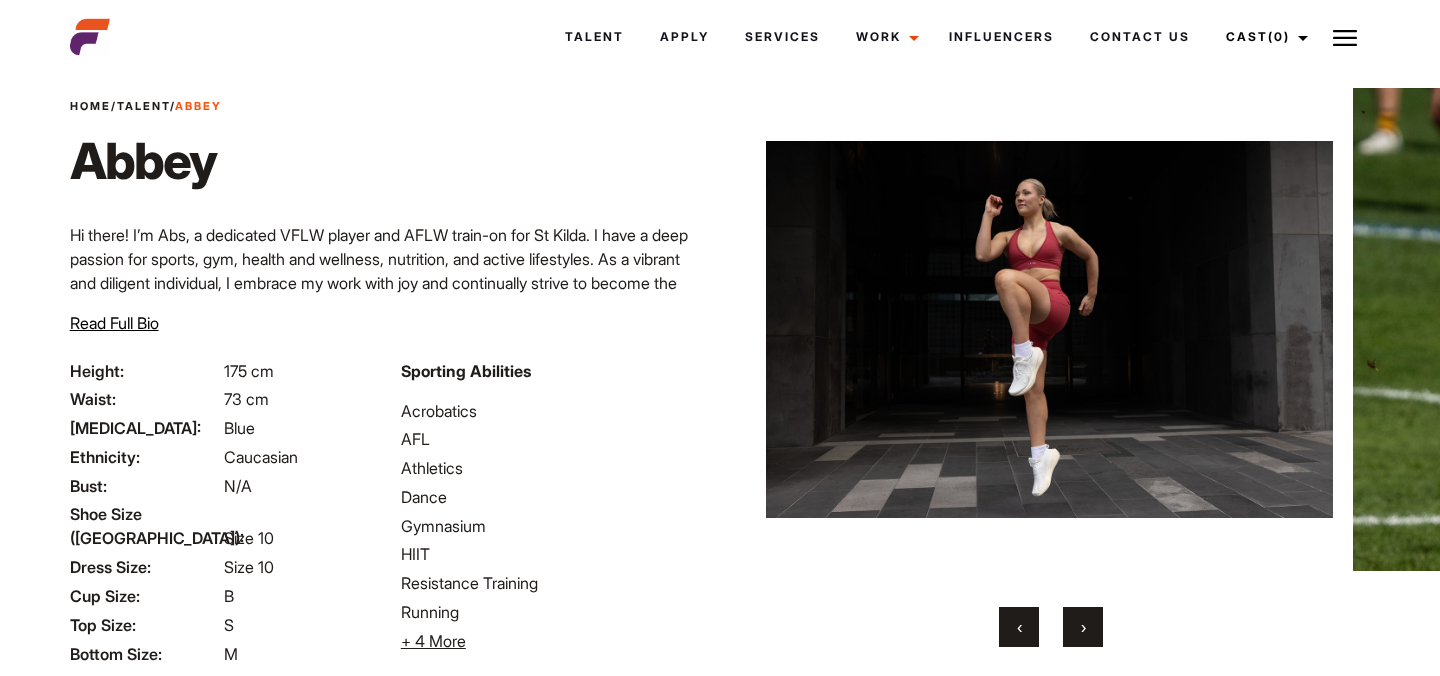 click on "›" at bounding box center (1083, 627) 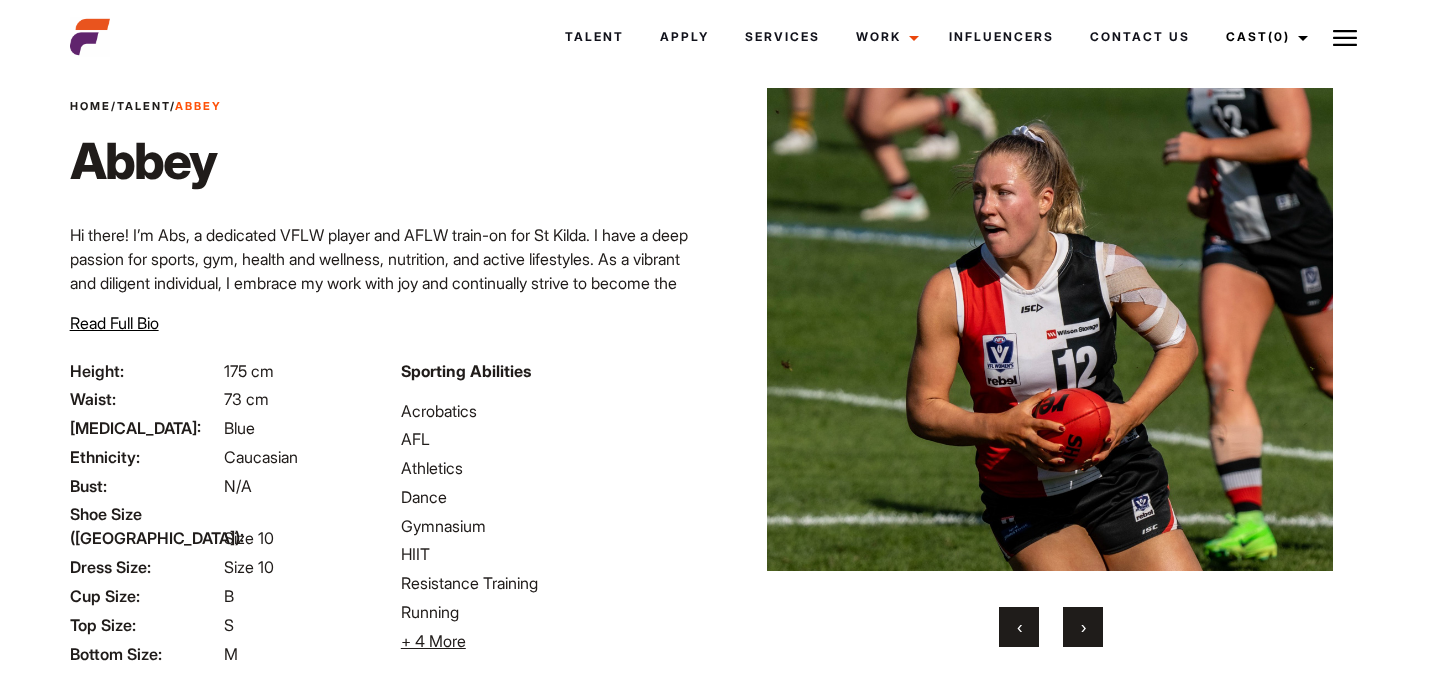 click on "›" at bounding box center (1083, 627) 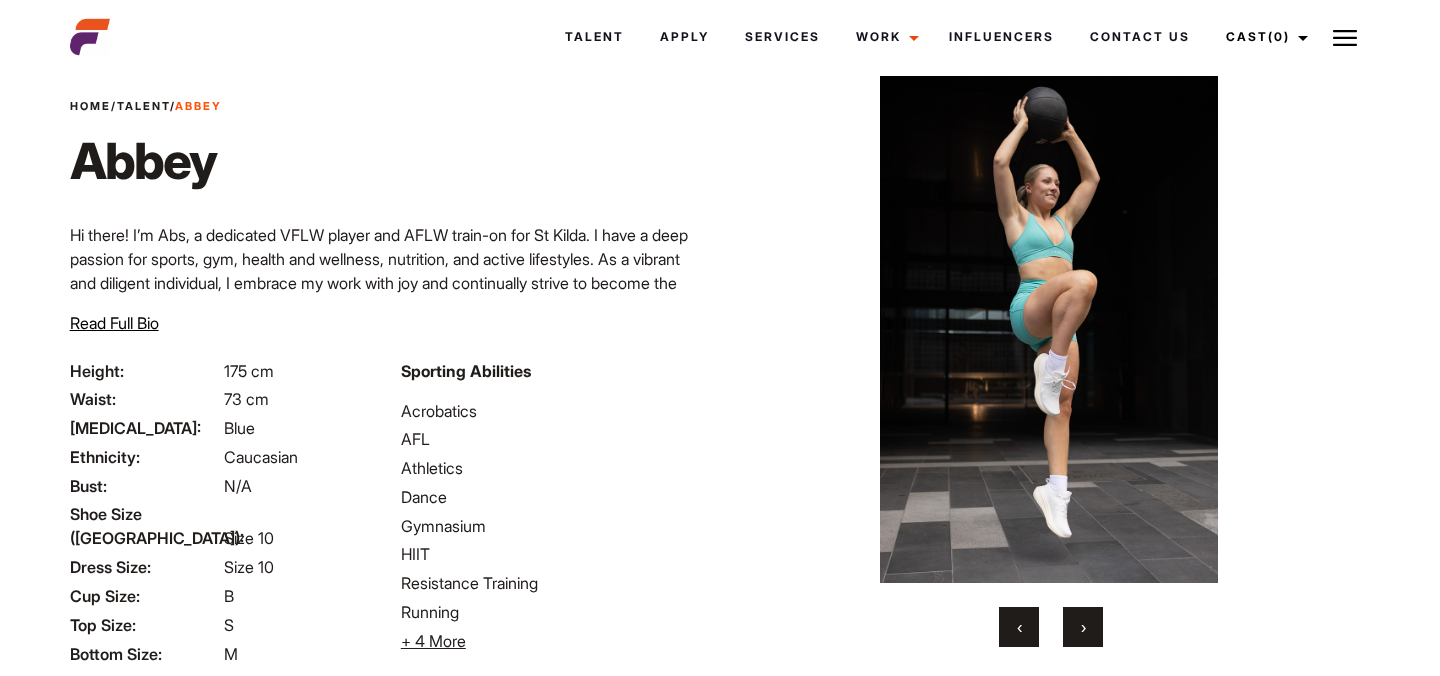 click on "›" at bounding box center (1083, 627) 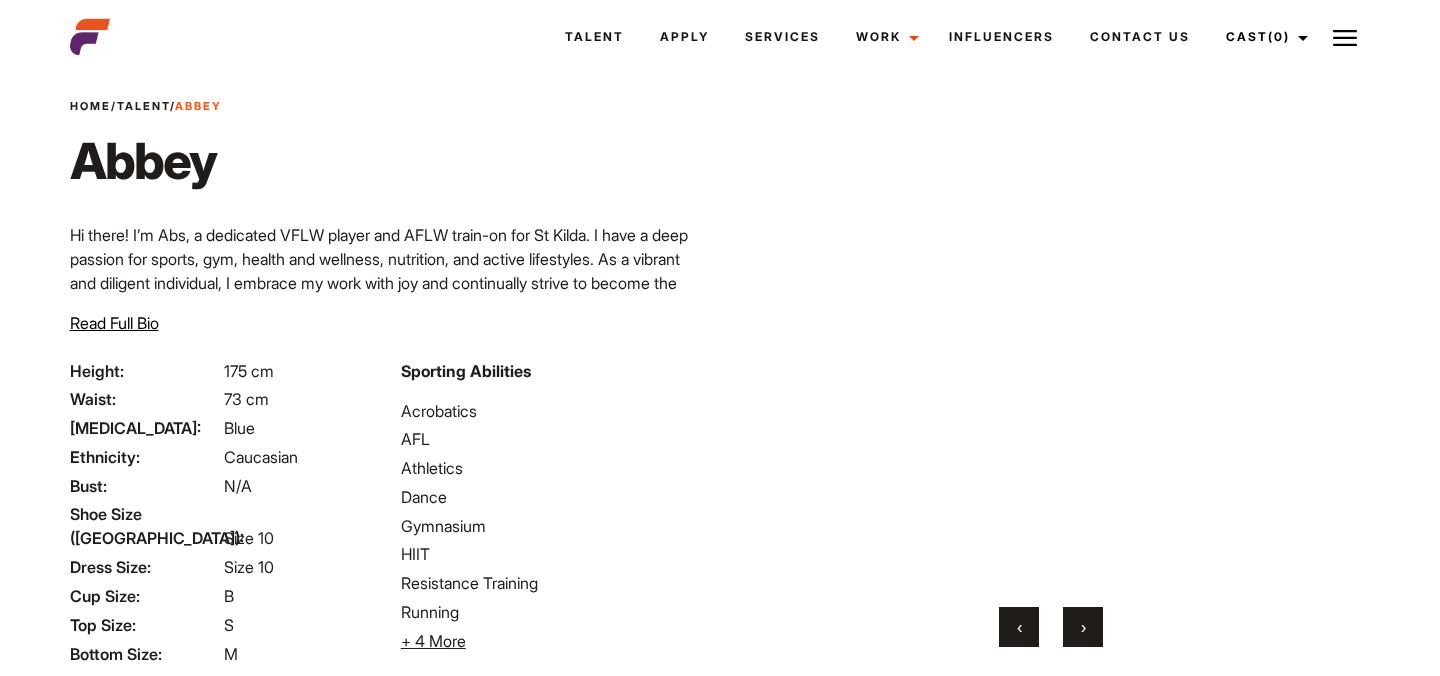 click on "›" at bounding box center (1083, 627) 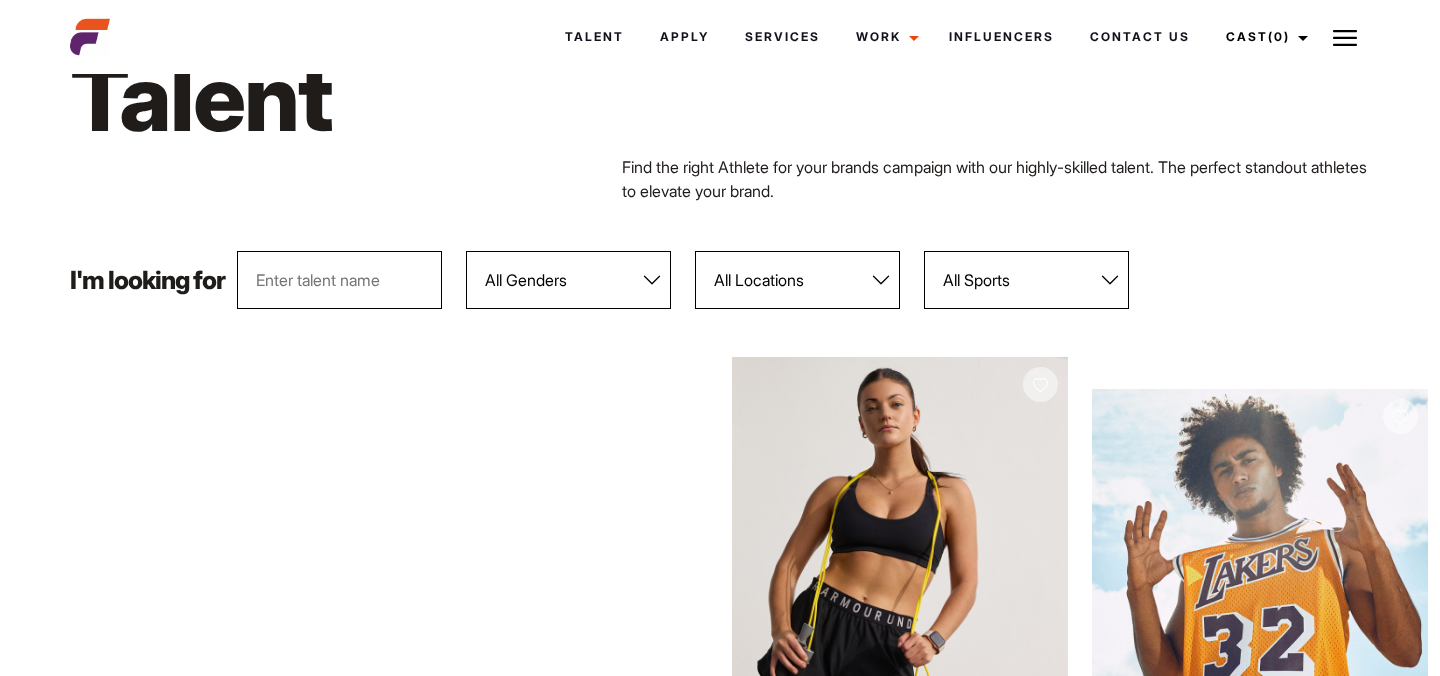 scroll, scrollTop: 87, scrollLeft: 0, axis: vertical 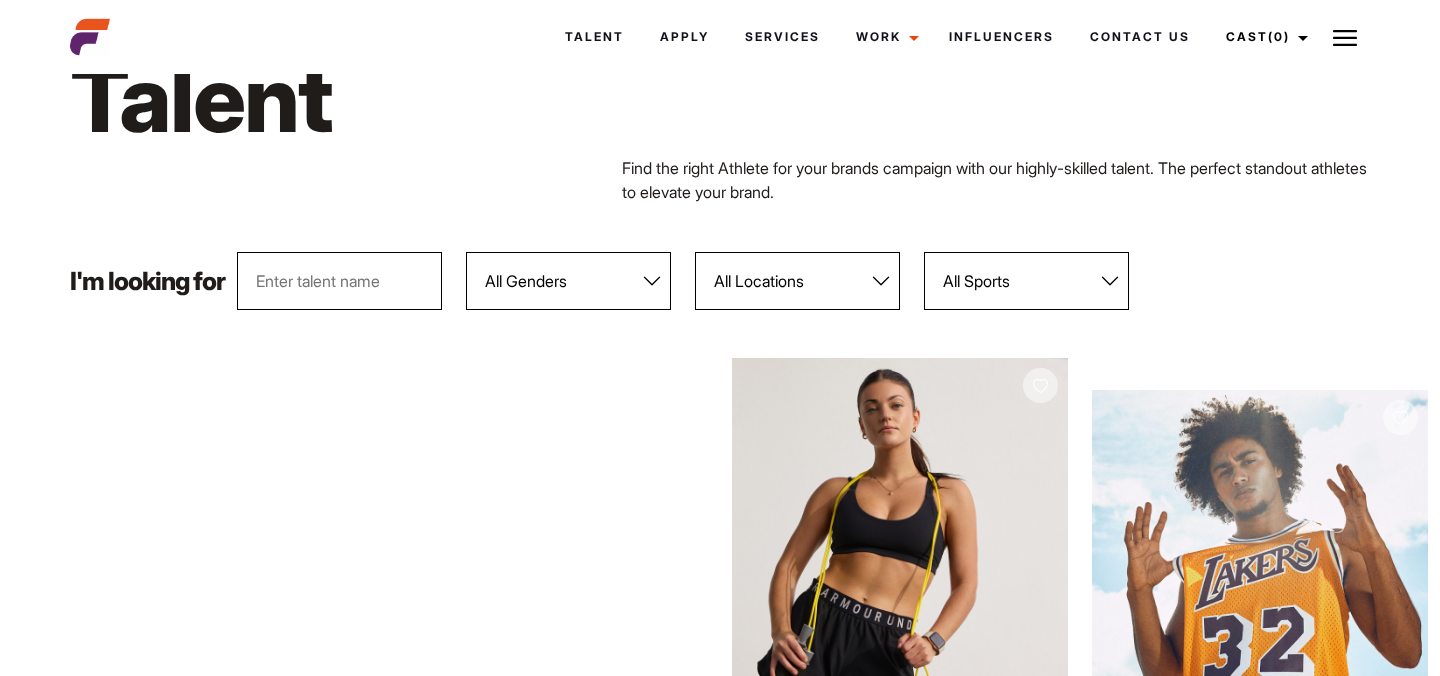 click at bounding box center [339, 281] 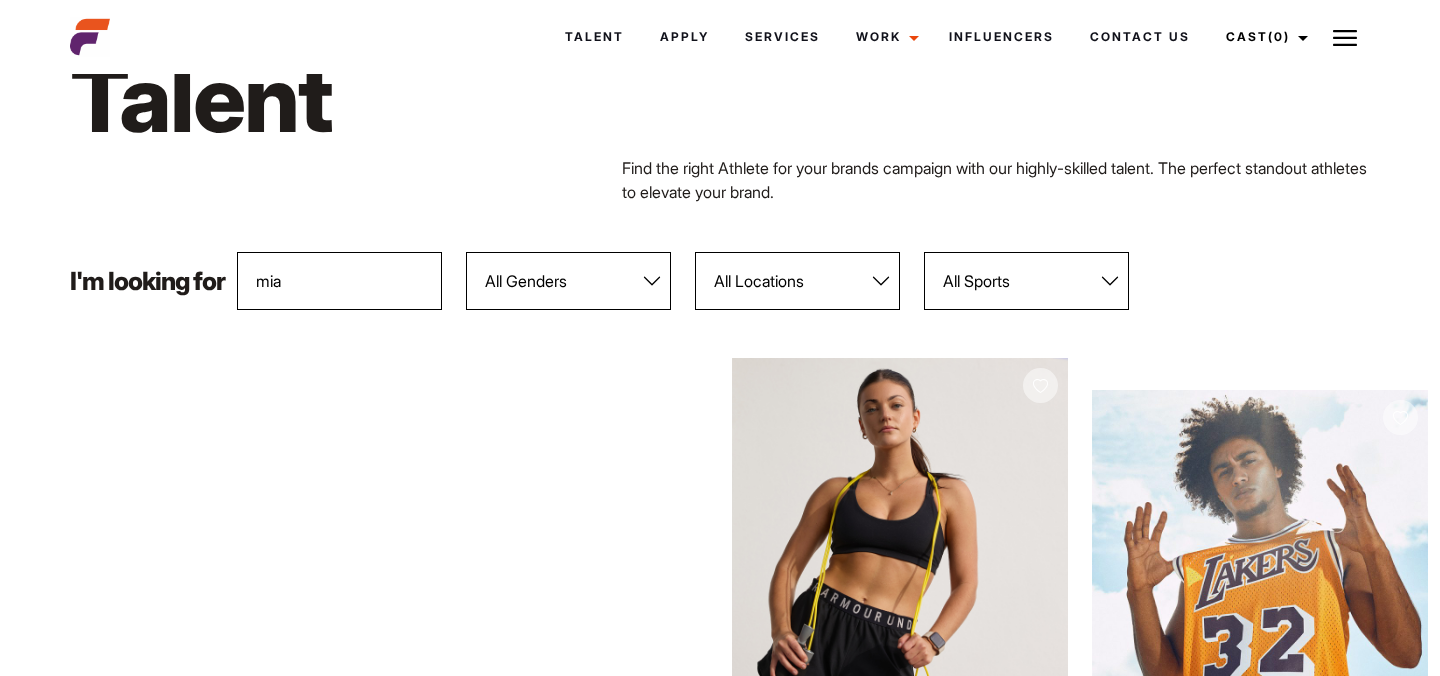 type on "mia" 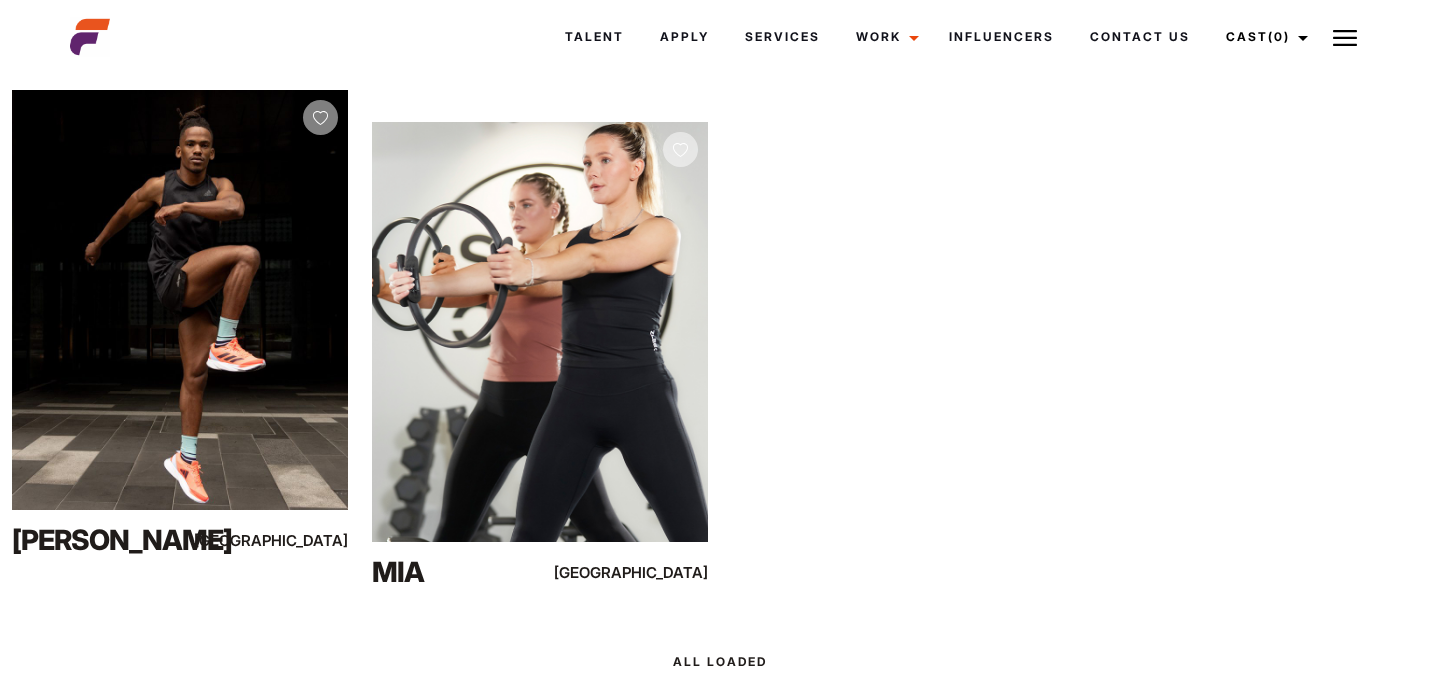 scroll, scrollTop: 357, scrollLeft: 0, axis: vertical 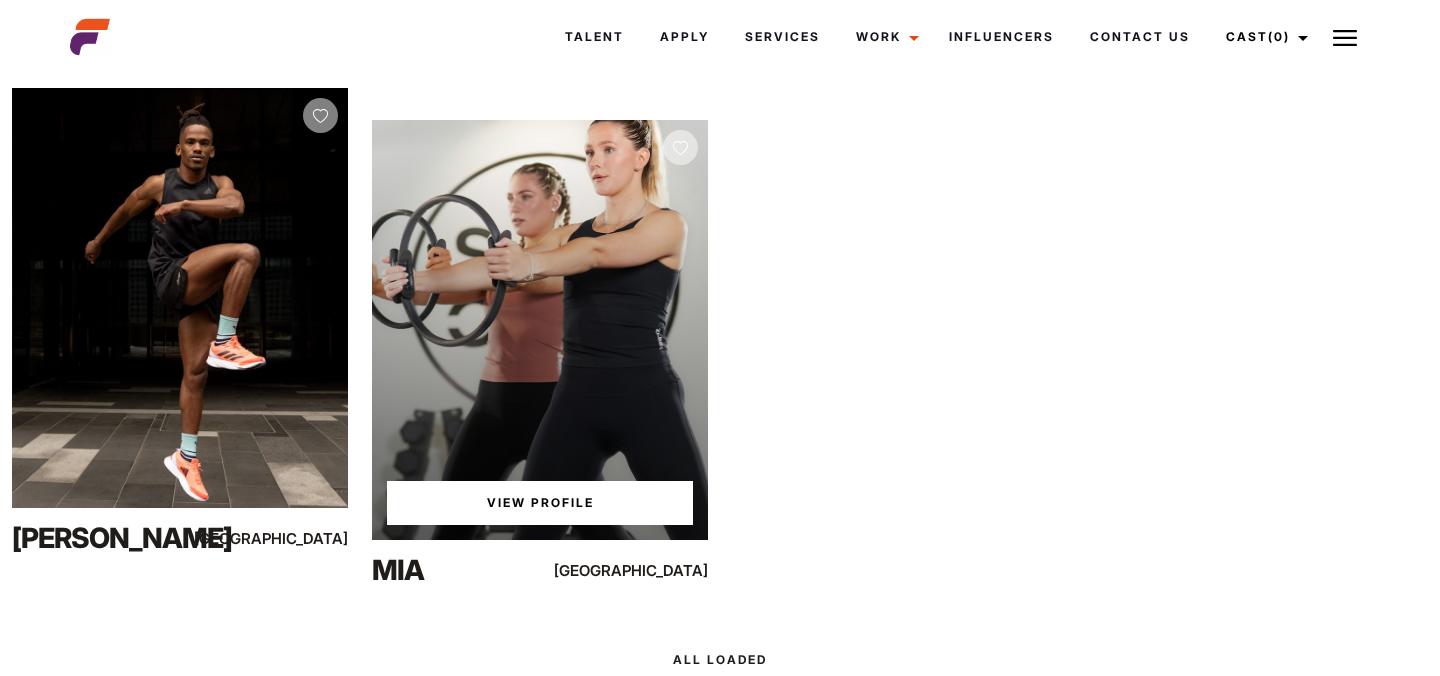 click on "View Profile" at bounding box center (540, 503) 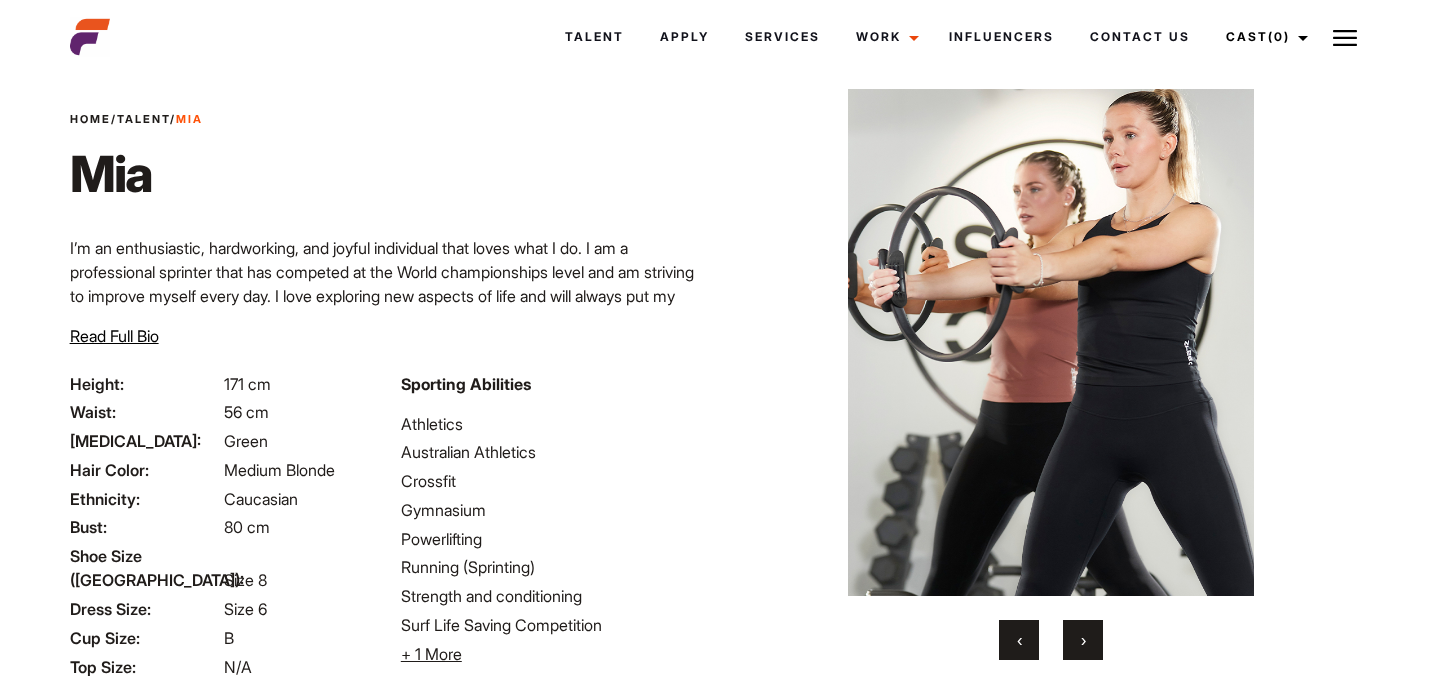 scroll, scrollTop: 42, scrollLeft: 0, axis: vertical 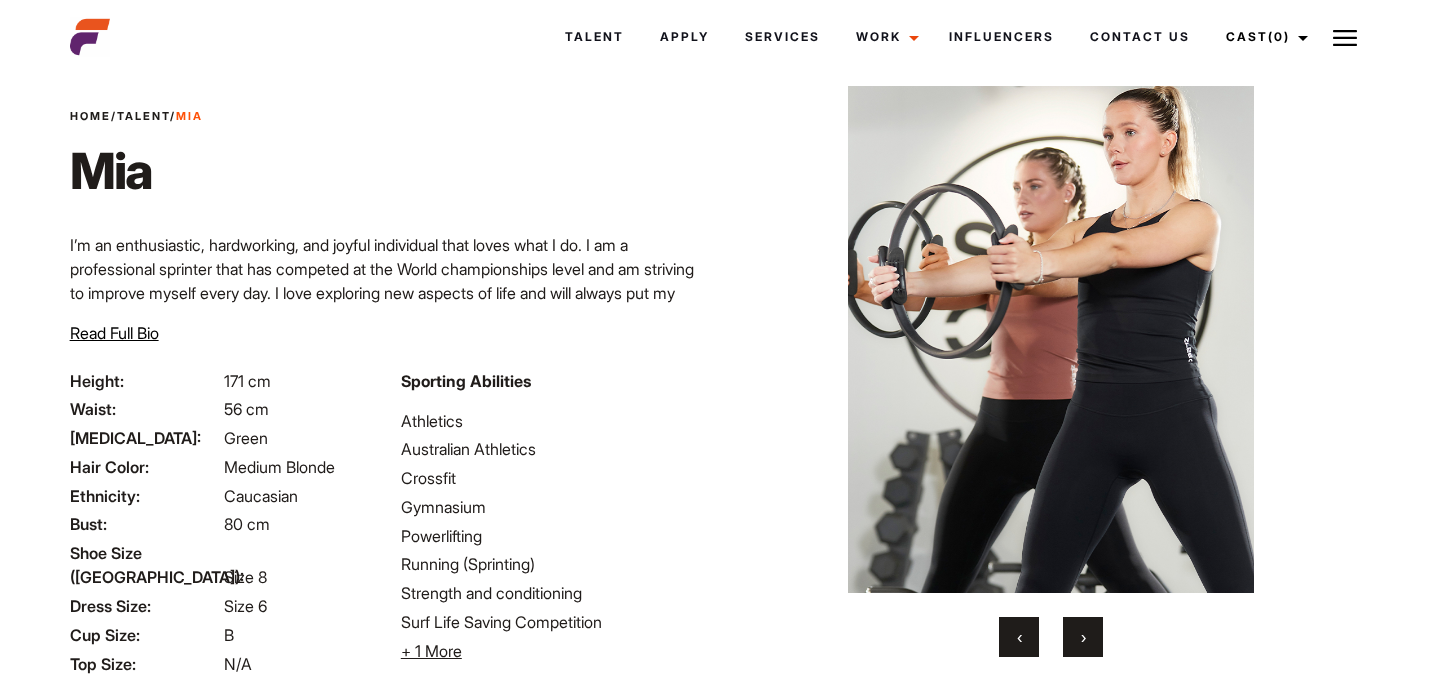 click on "›" at bounding box center (1083, 637) 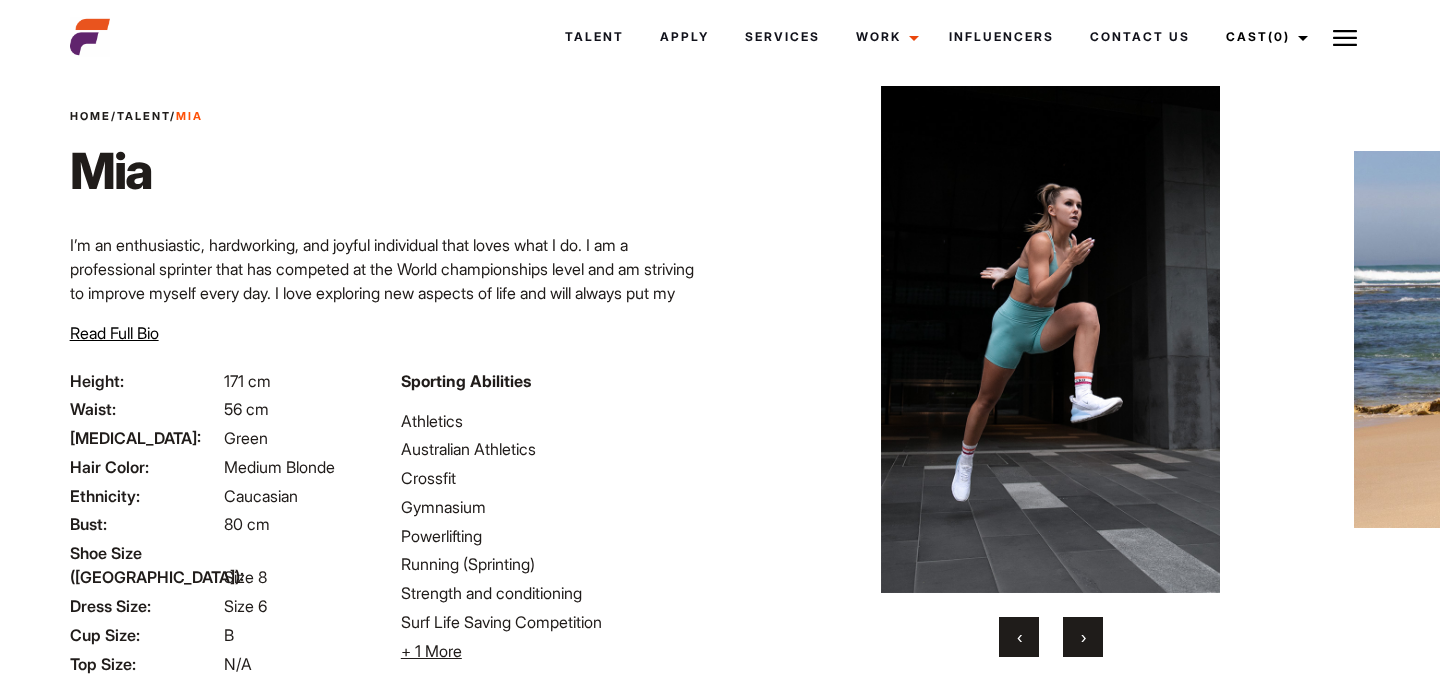 click on "›" at bounding box center (1083, 637) 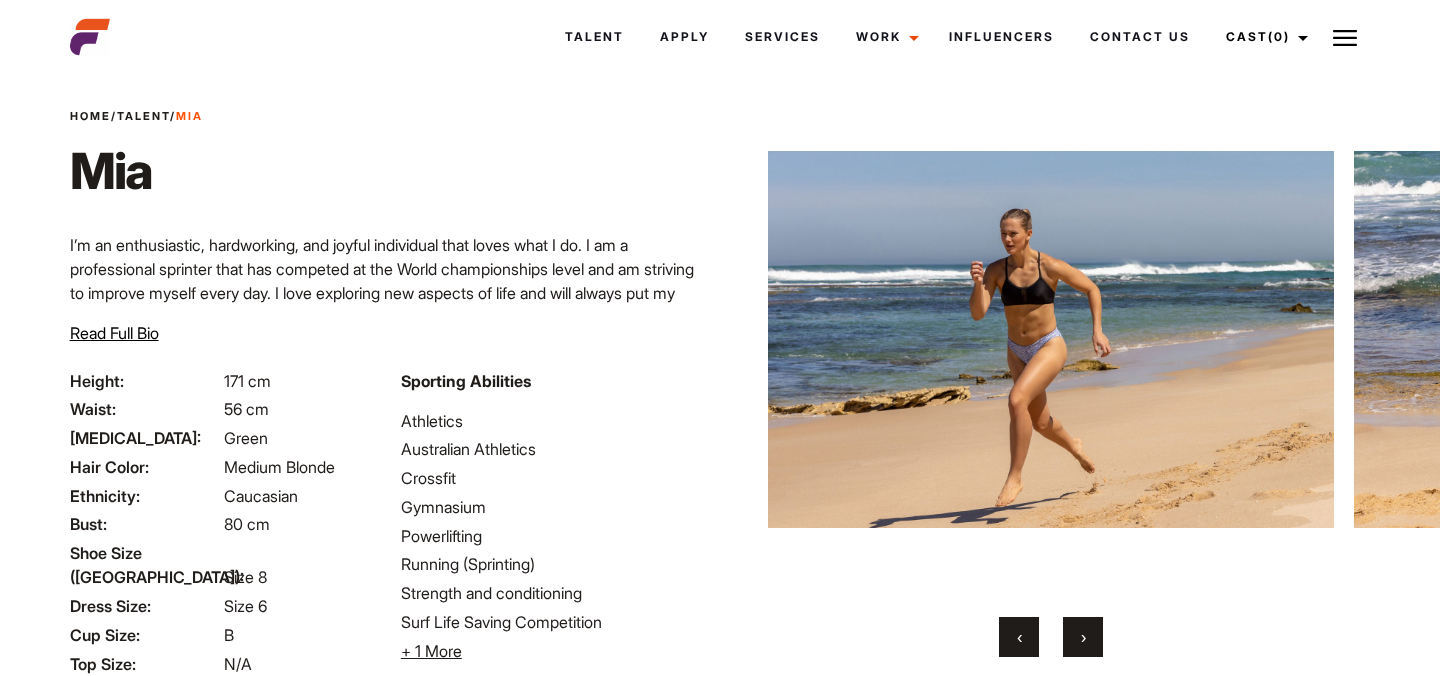 click on "›" at bounding box center (1083, 637) 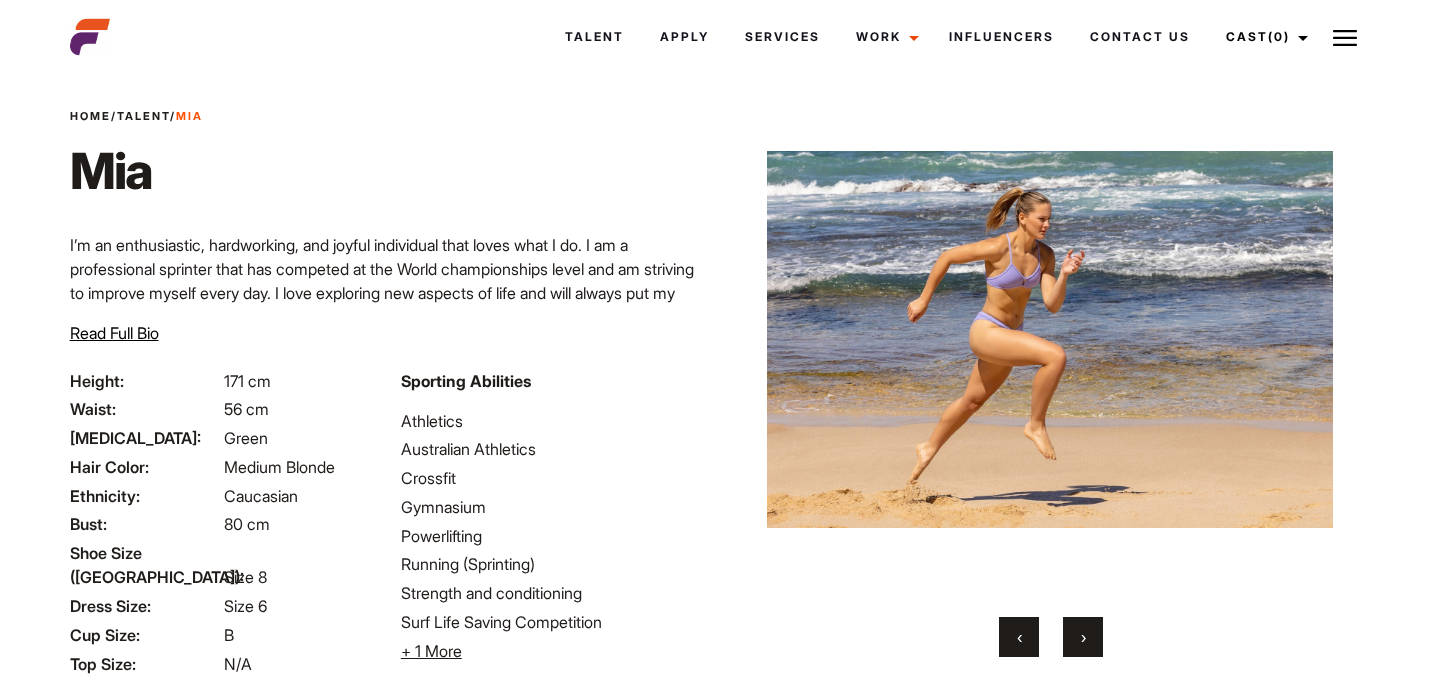 click on "›" at bounding box center (1083, 637) 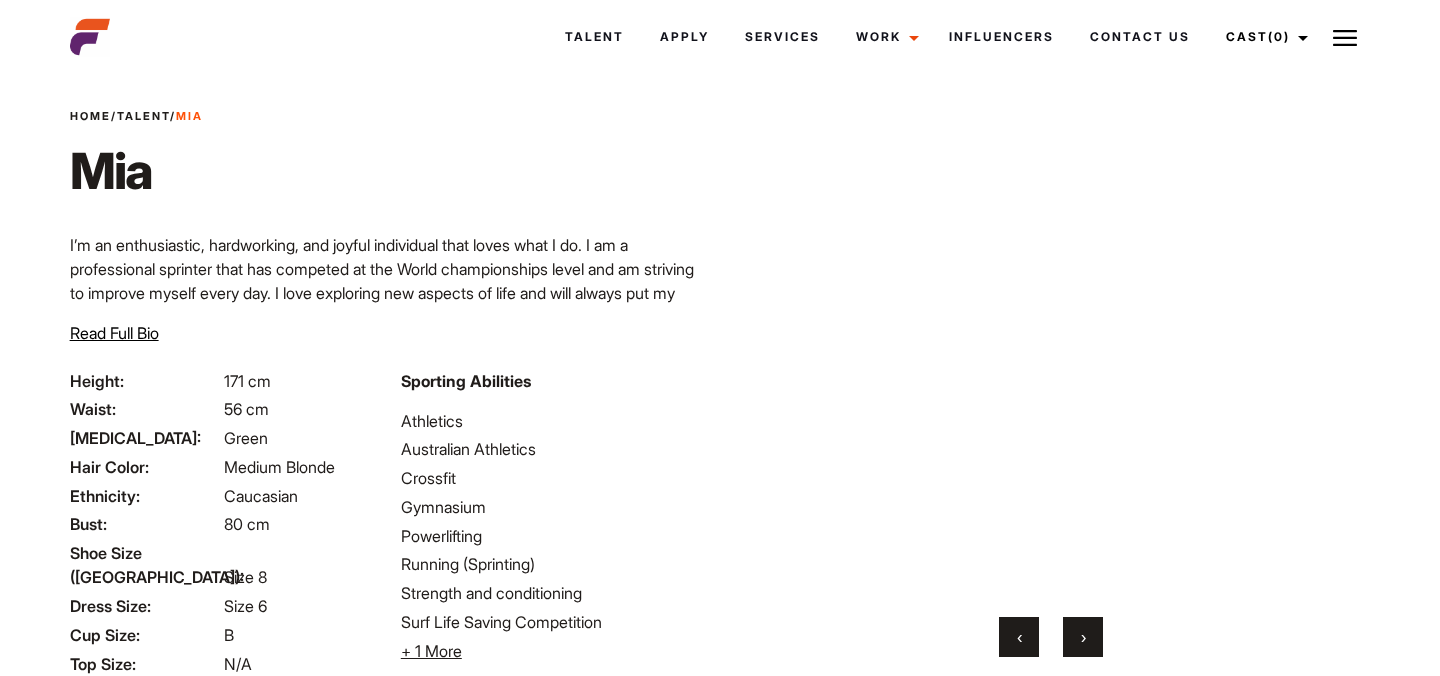 click on "›" at bounding box center [1083, 637] 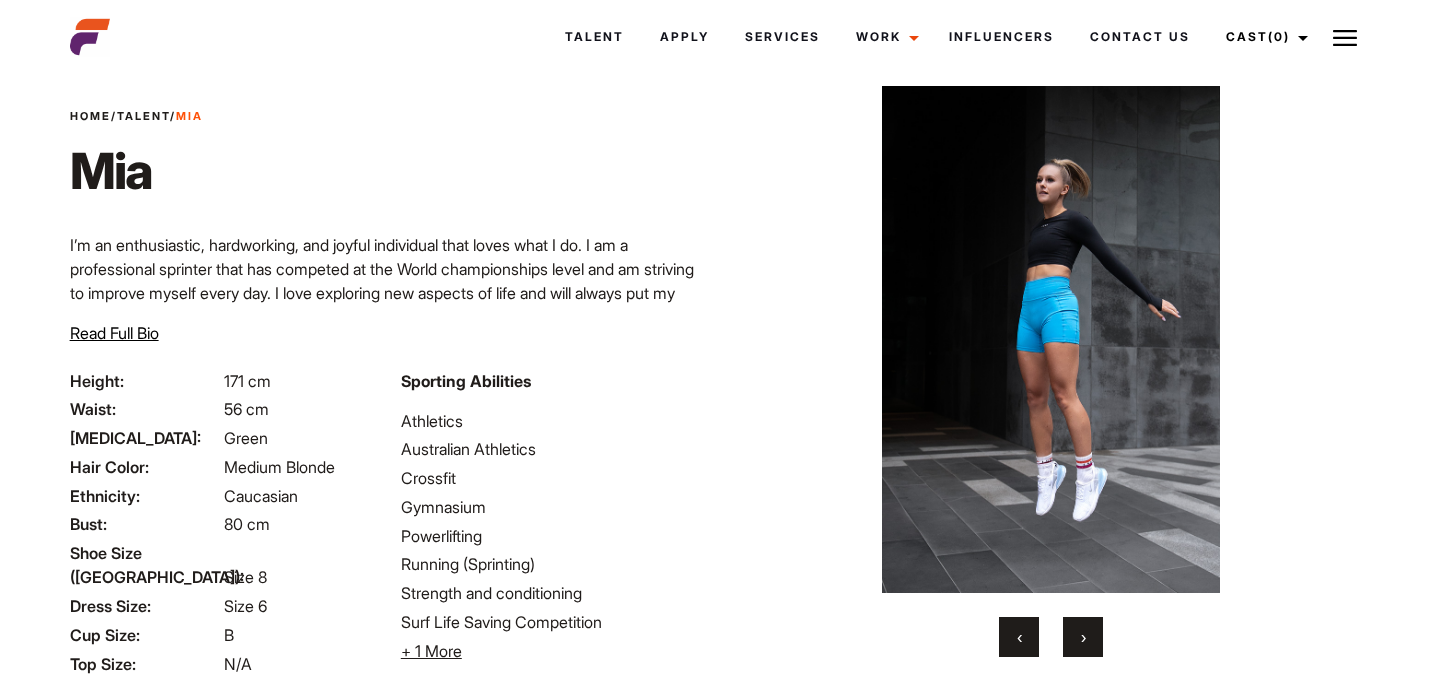 click on "›" at bounding box center [1083, 637] 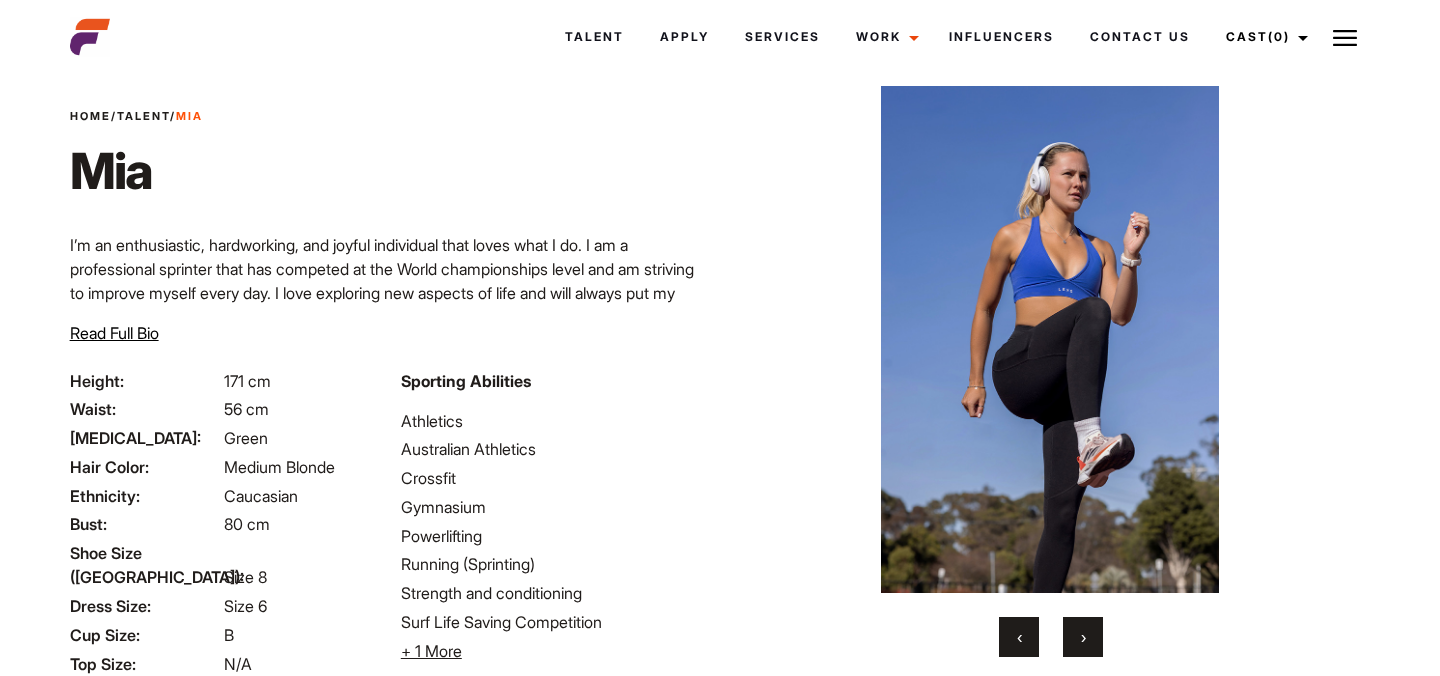 click on "›" at bounding box center [1083, 637] 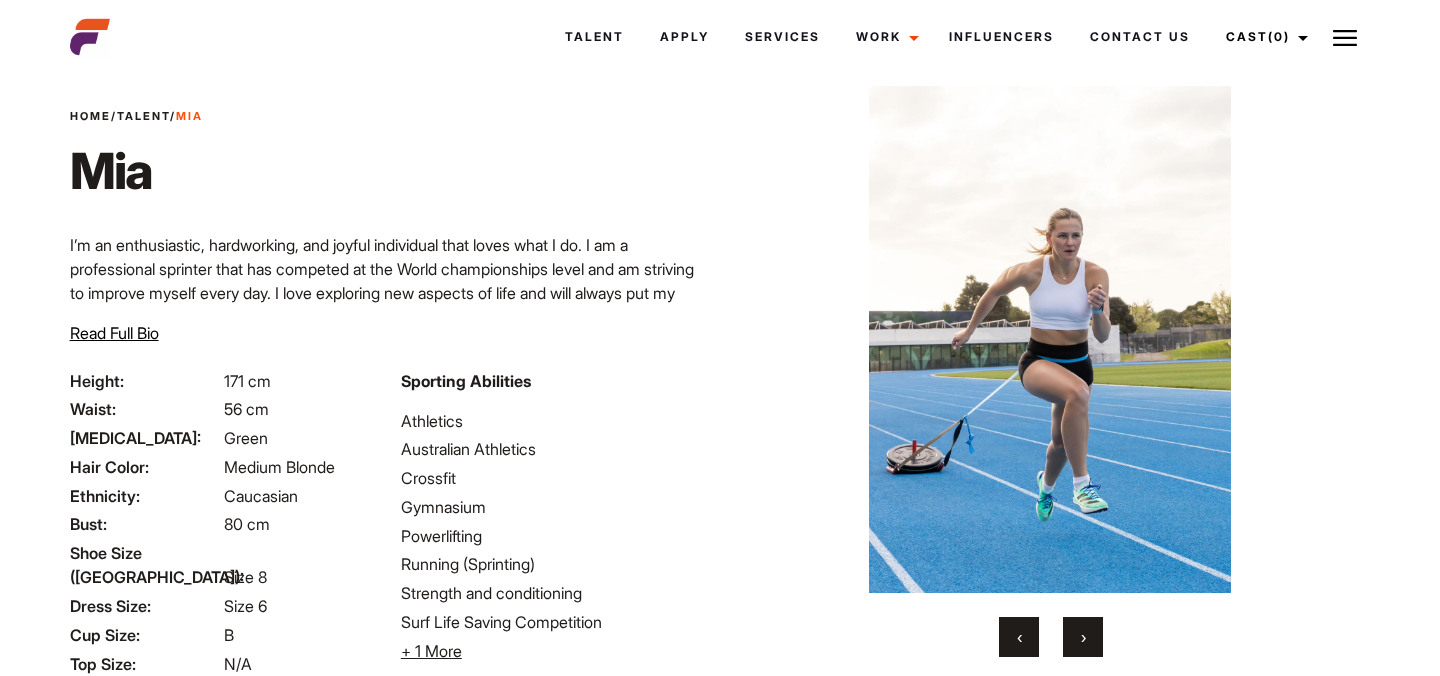 click on "›" at bounding box center [1083, 637] 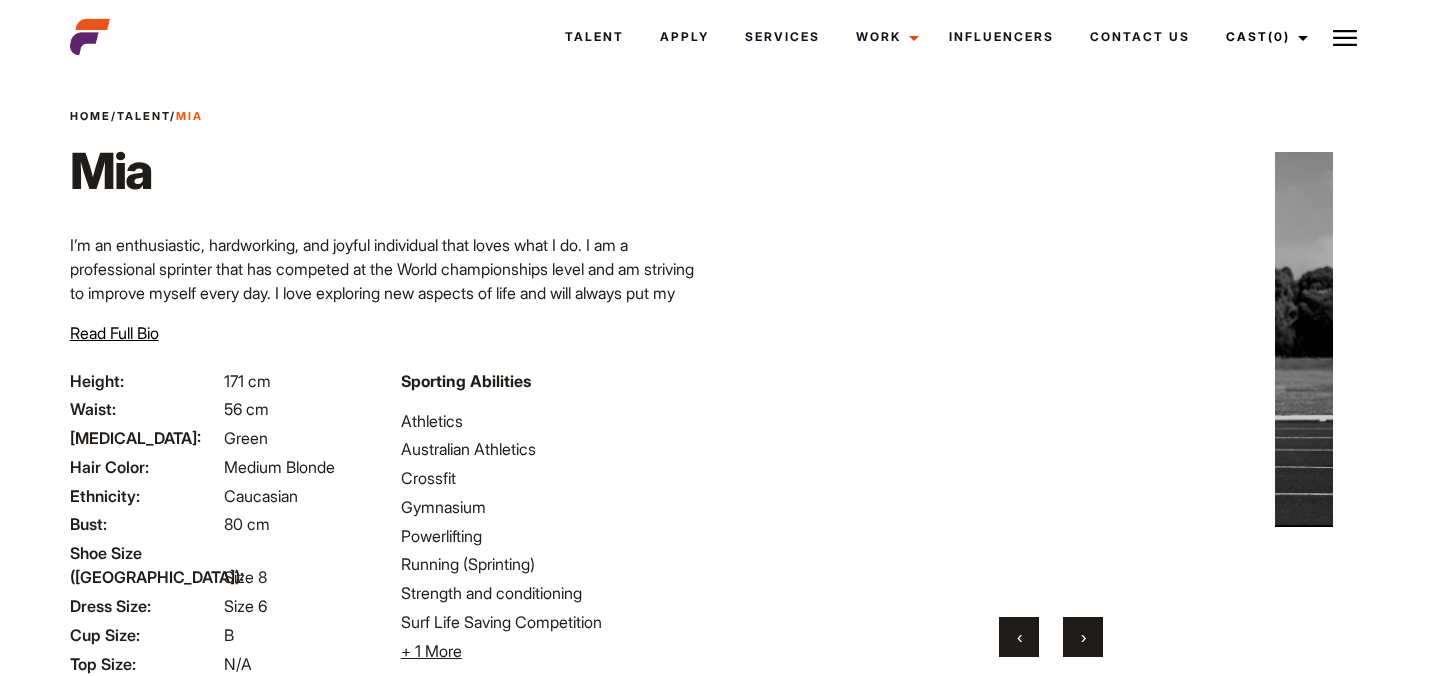 click on "›" at bounding box center [1083, 637] 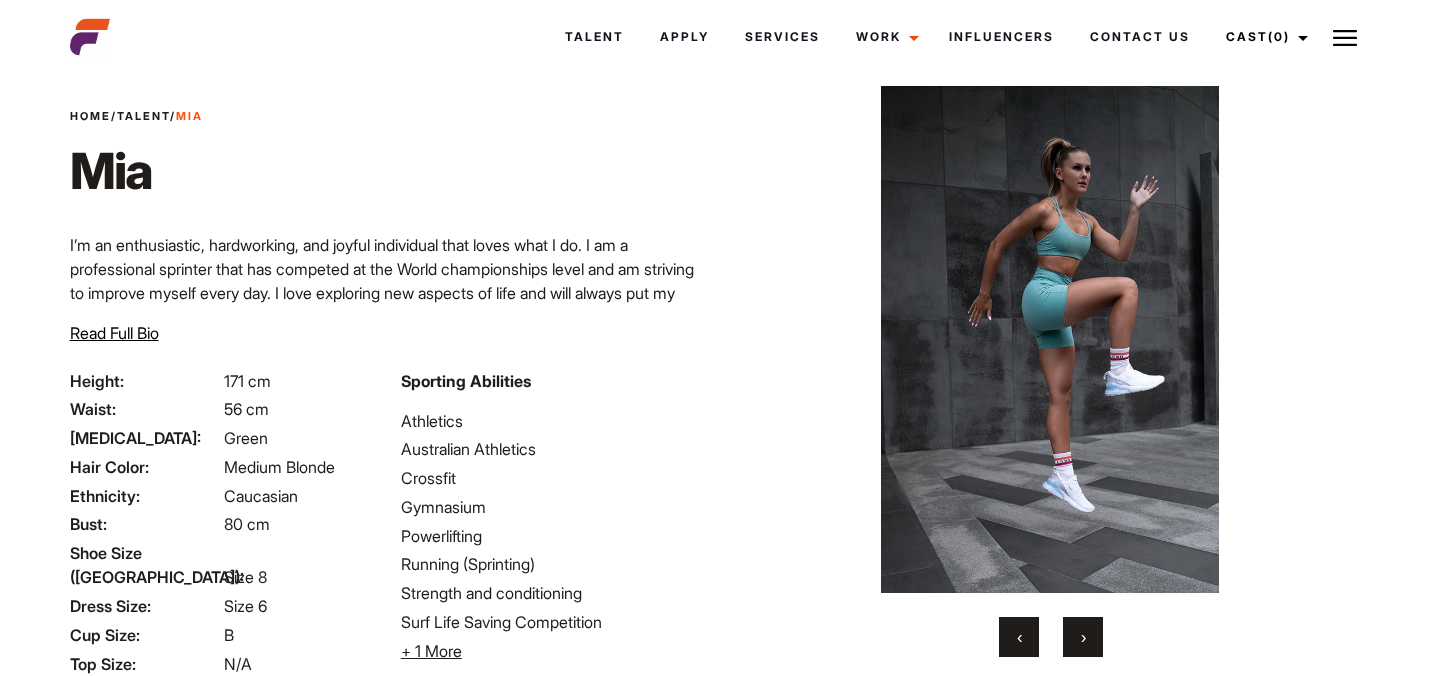 click on "›" at bounding box center [1083, 637] 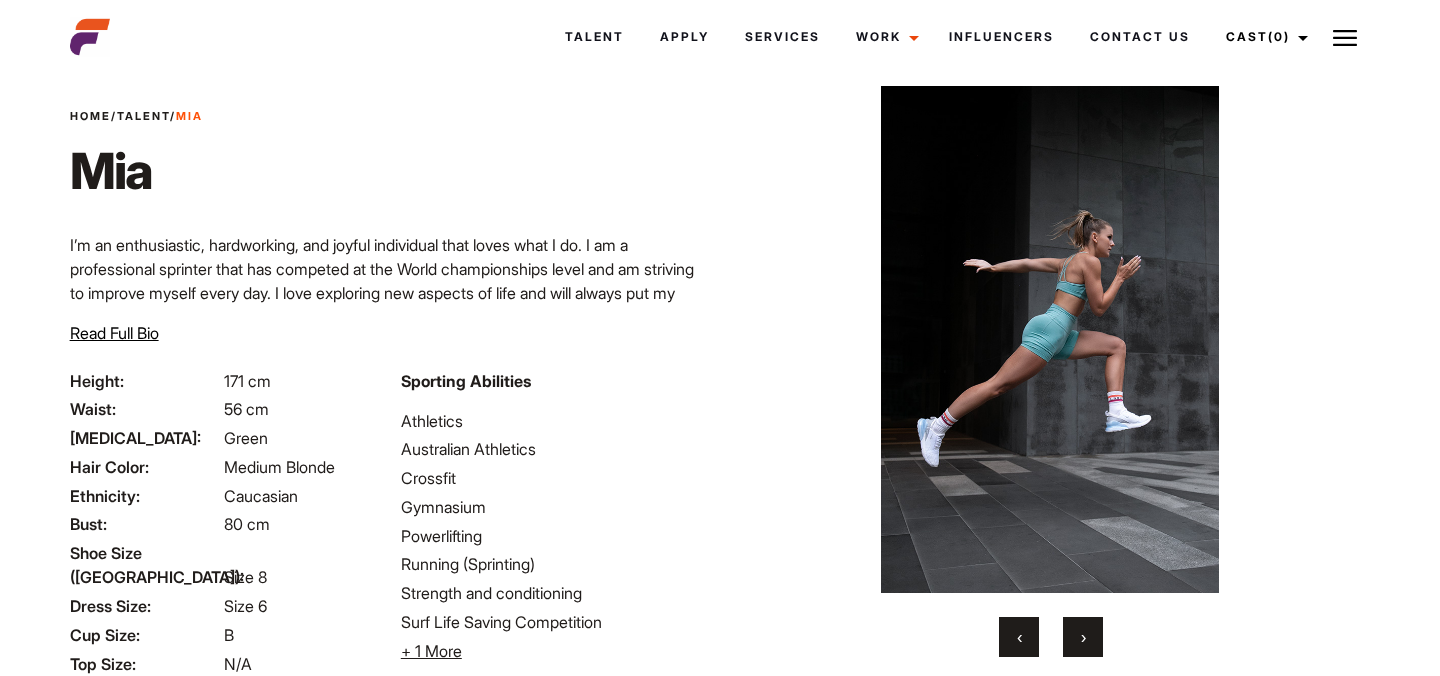 click on "›" at bounding box center [1083, 637] 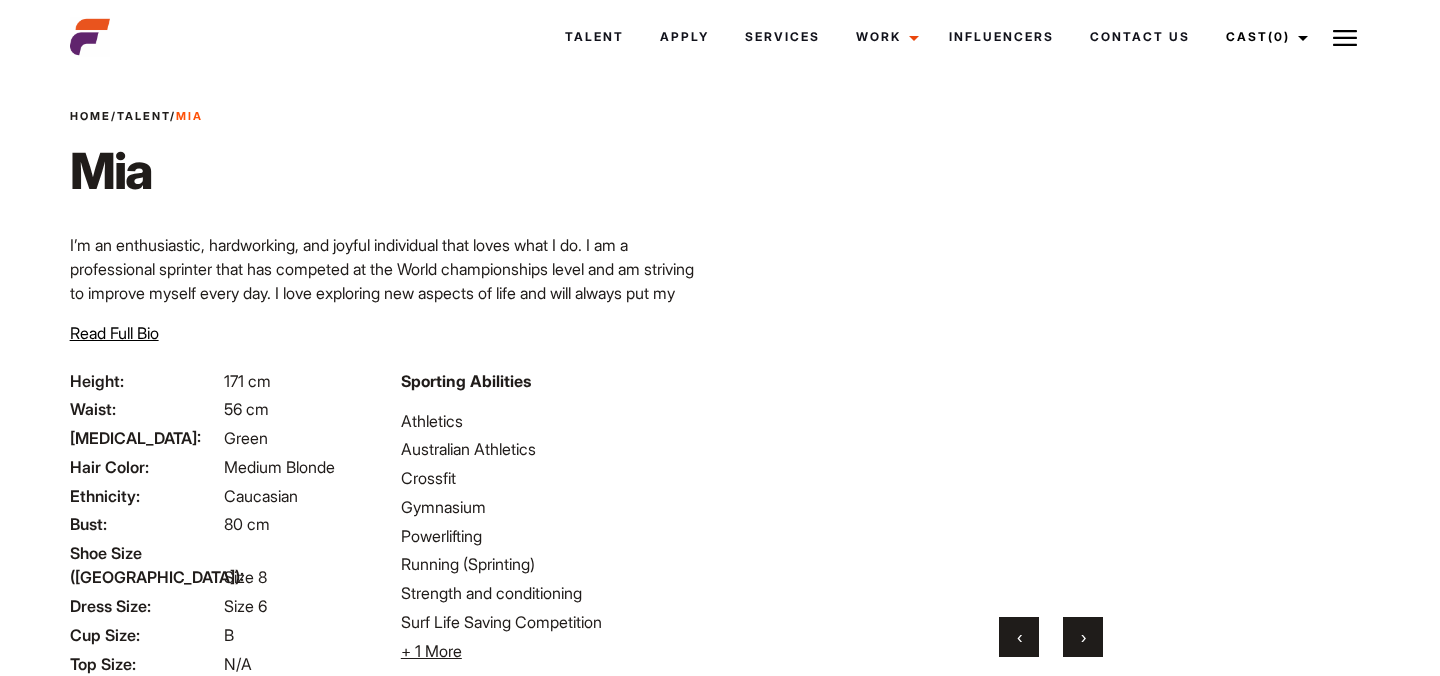 click at bounding box center (1345, 38) 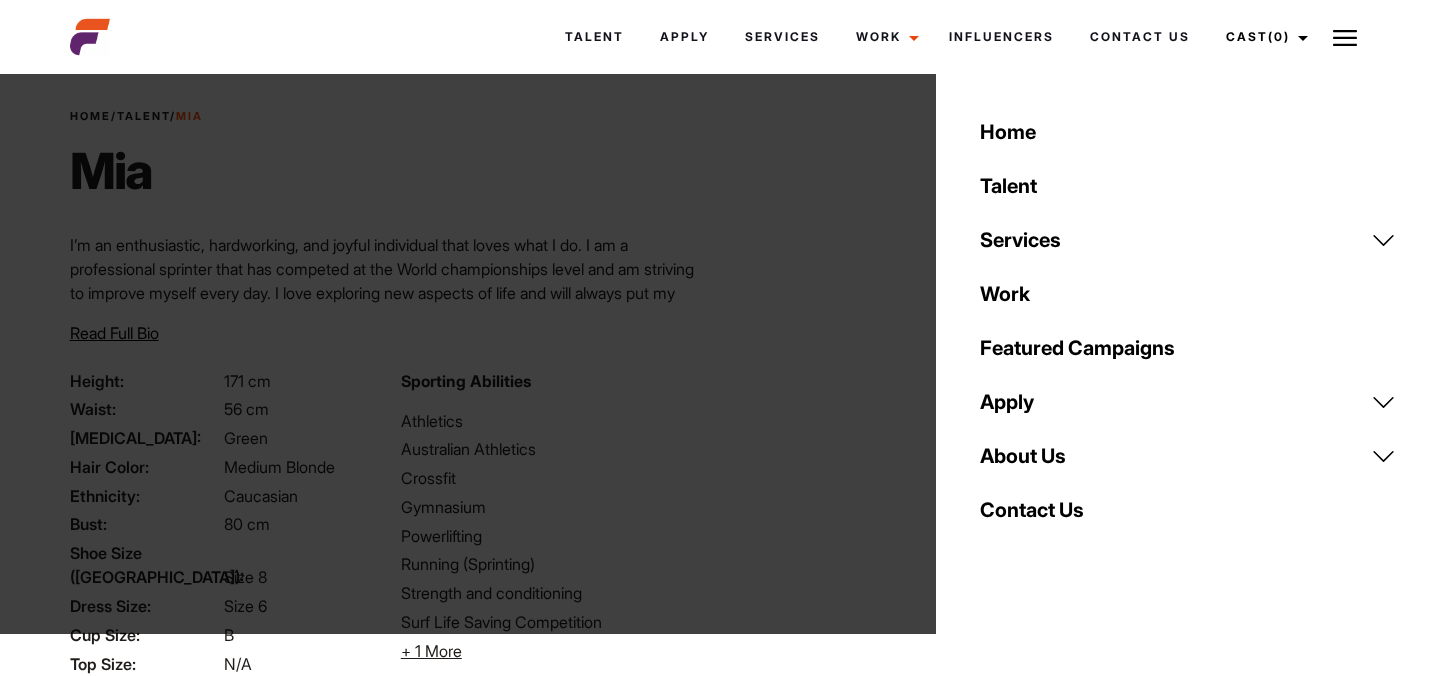 click on "Services" at bounding box center [1188, 240] 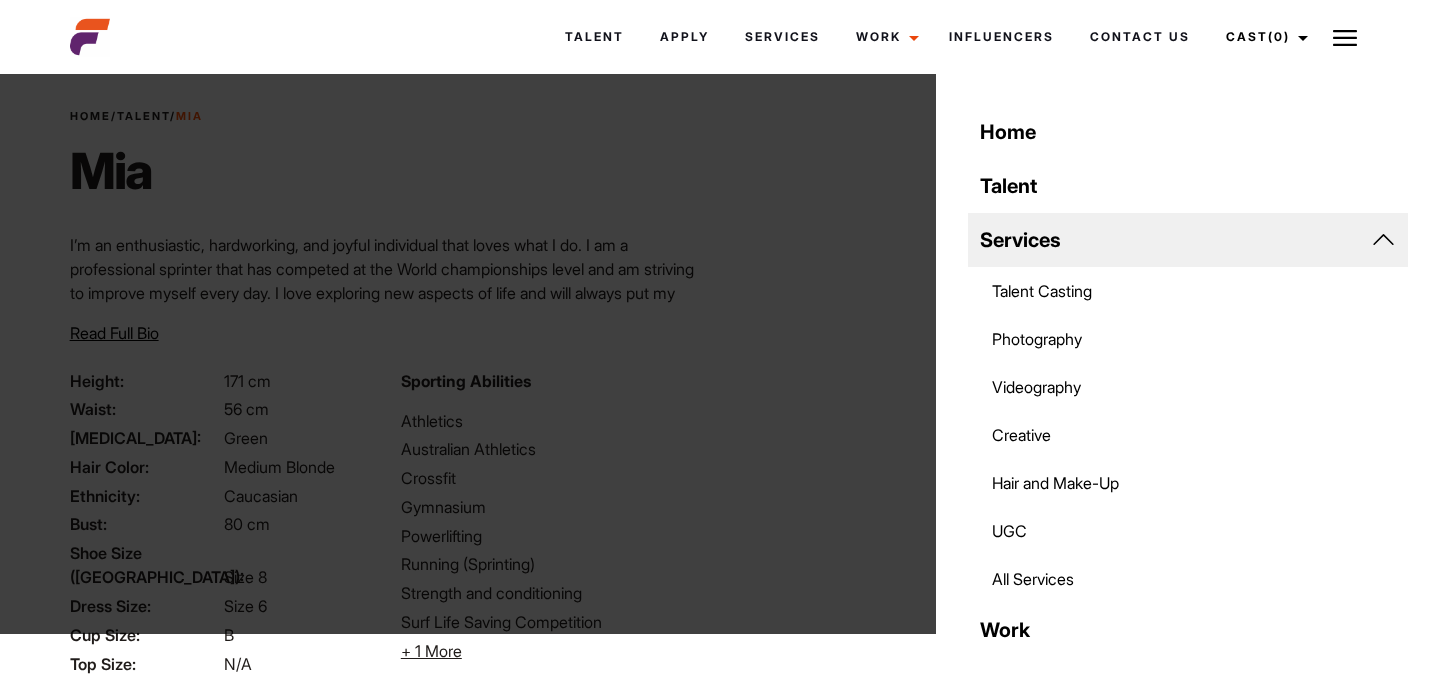 click on "All Services" at bounding box center [1188, 579] 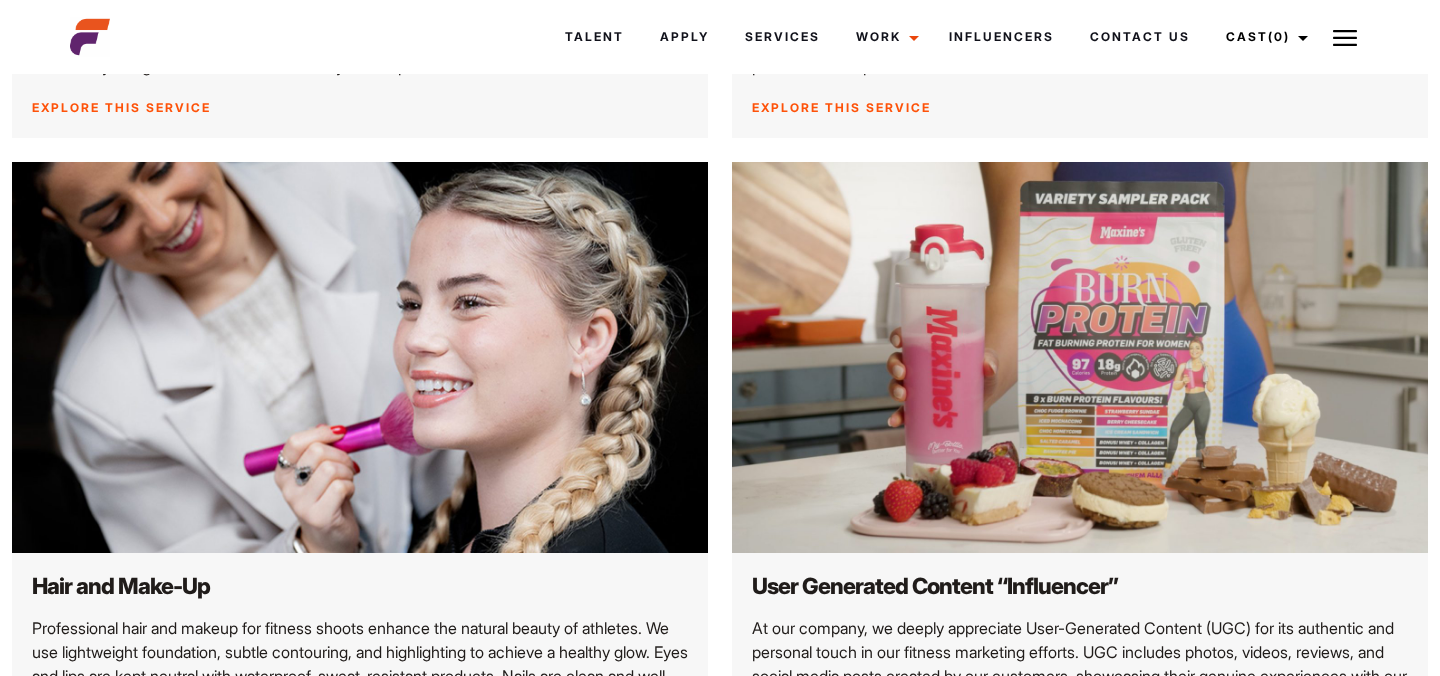 scroll, scrollTop: 1774, scrollLeft: 0, axis: vertical 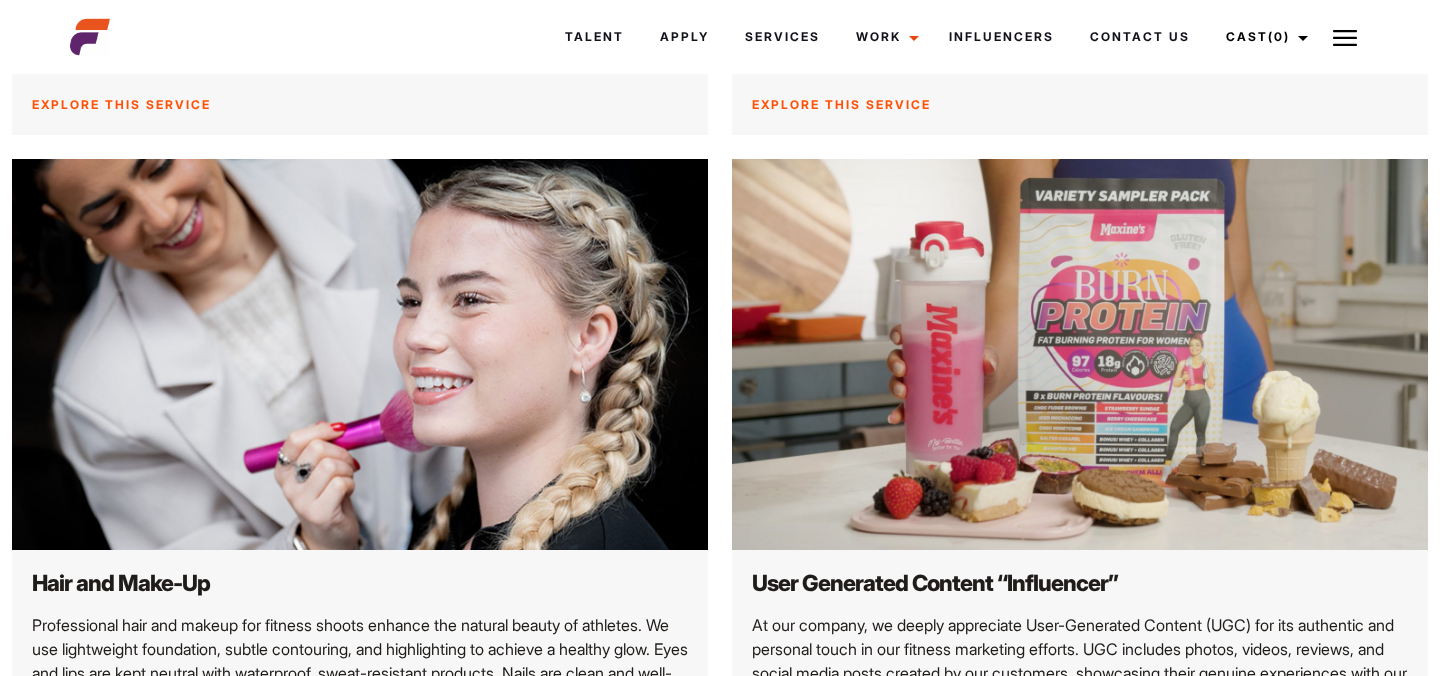 click at bounding box center [1345, 37] 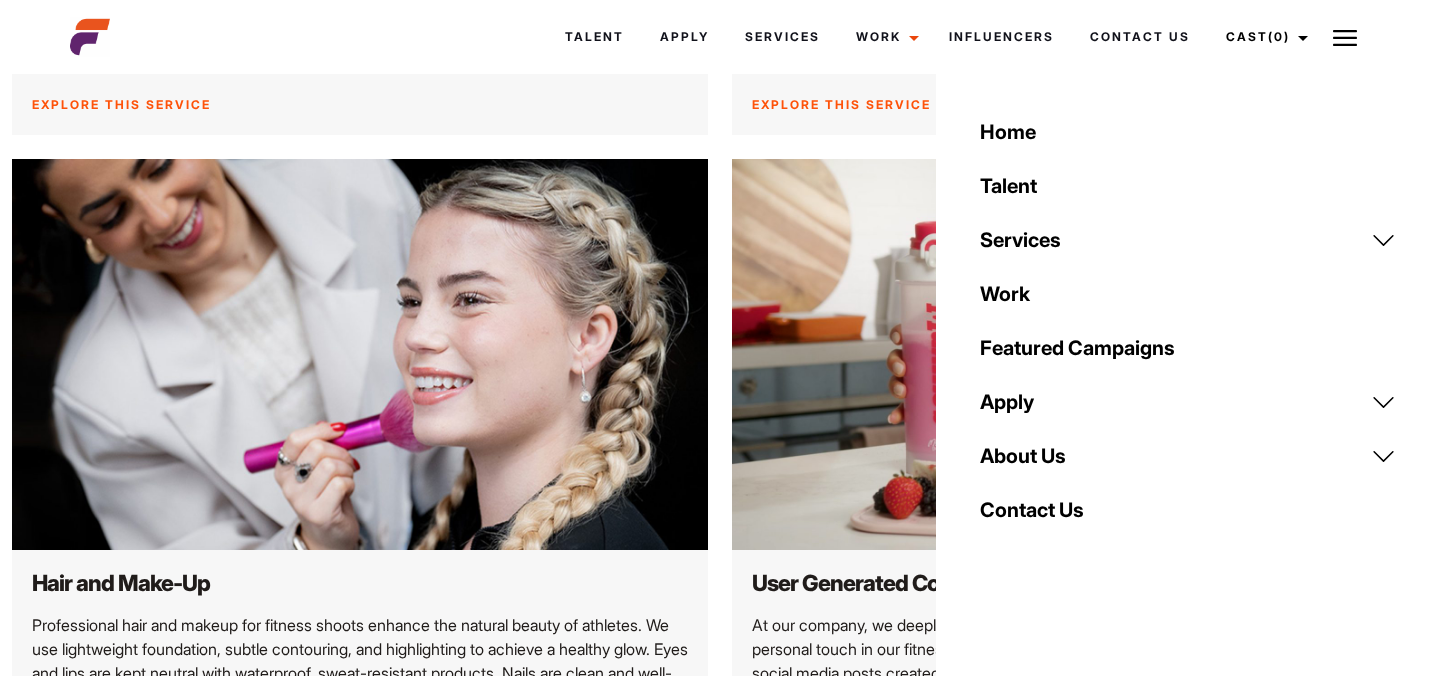click on "Apply" at bounding box center [1188, 402] 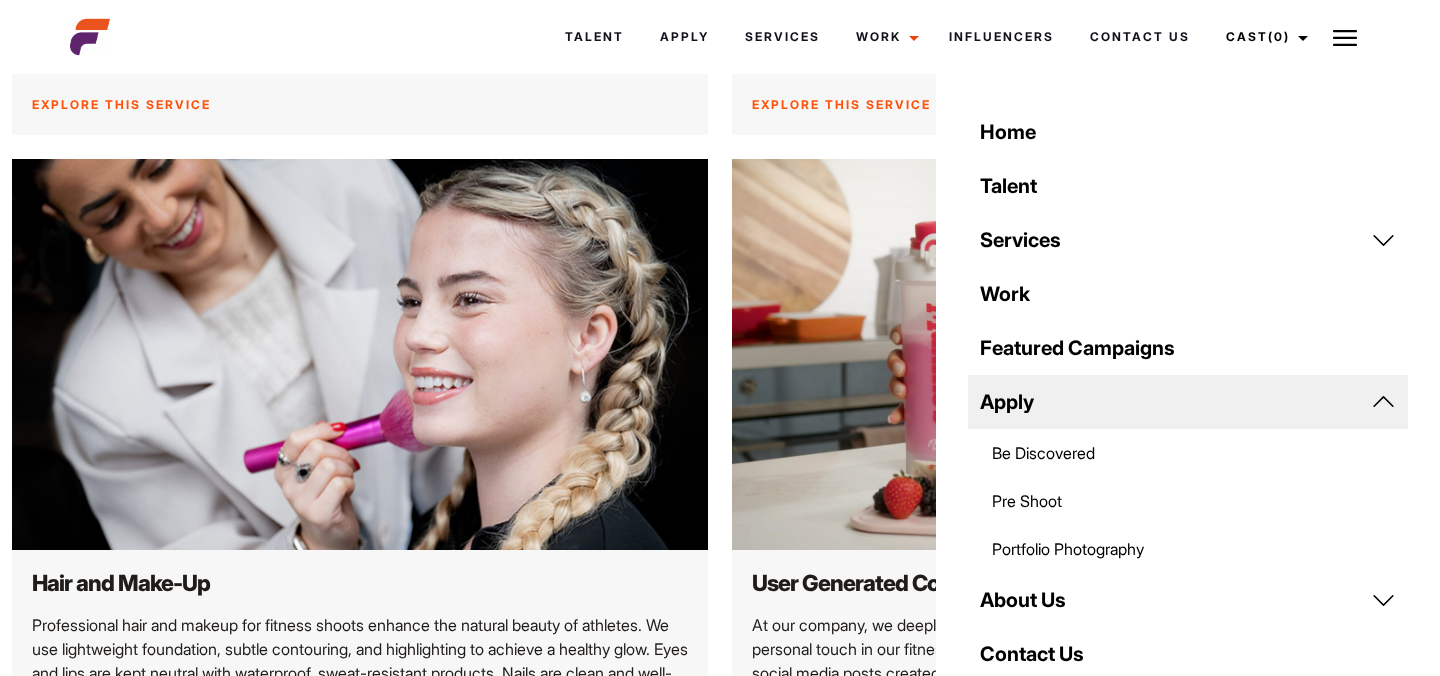 click on "Portfolio Photography" at bounding box center (1188, 549) 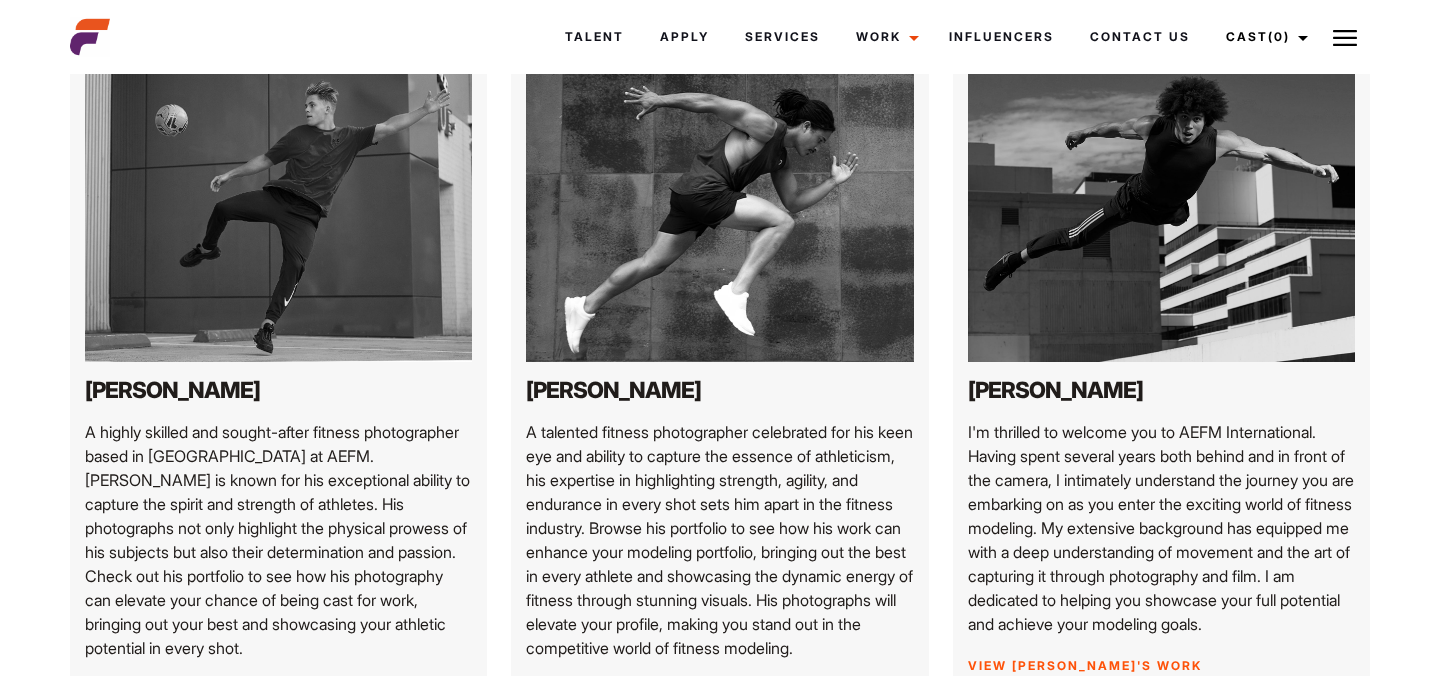 scroll, scrollTop: 334, scrollLeft: 0, axis: vertical 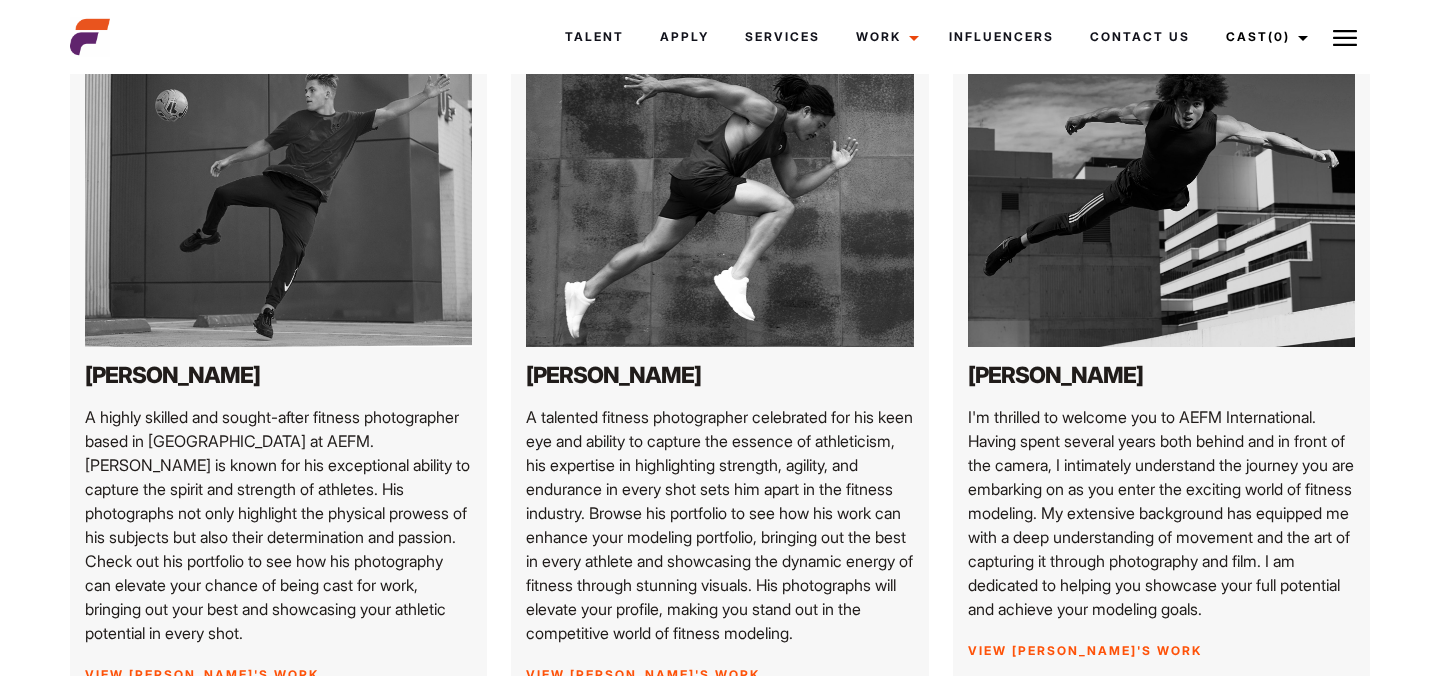 click at bounding box center (720, 201) 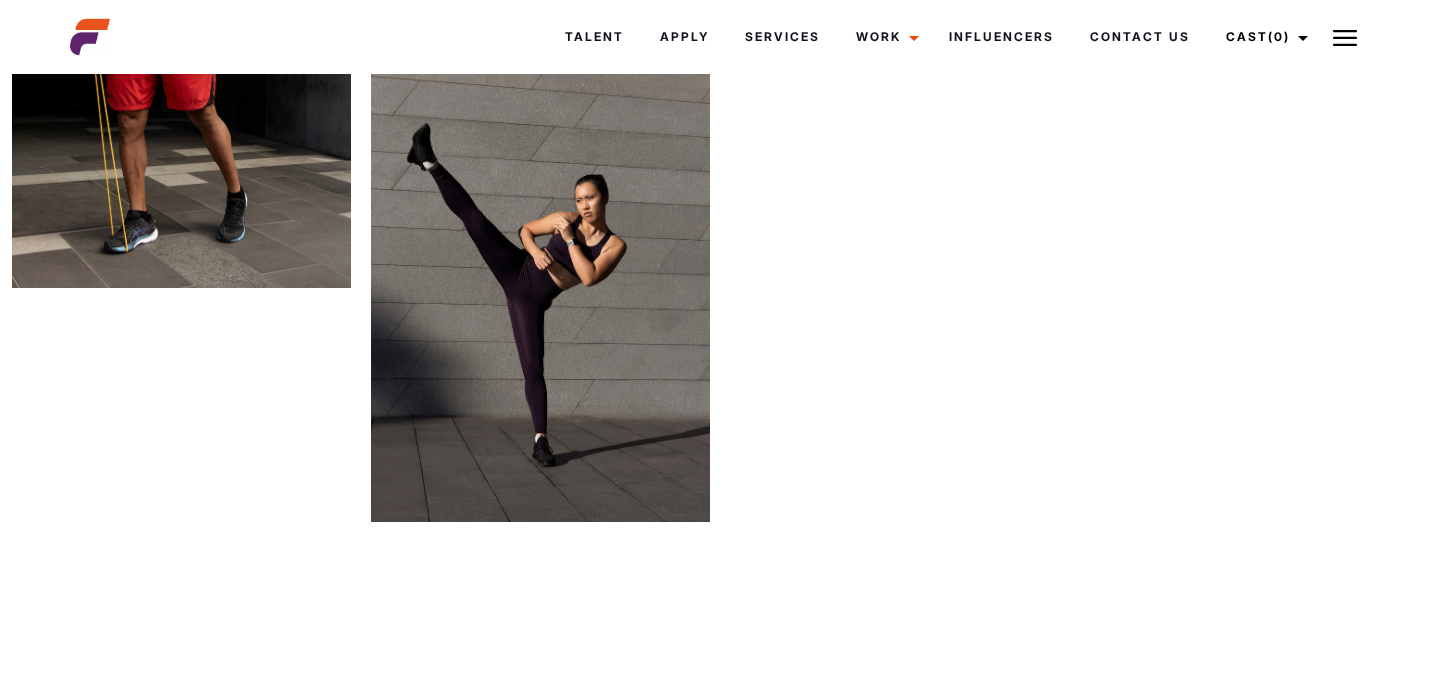 scroll, scrollTop: 8355, scrollLeft: 0, axis: vertical 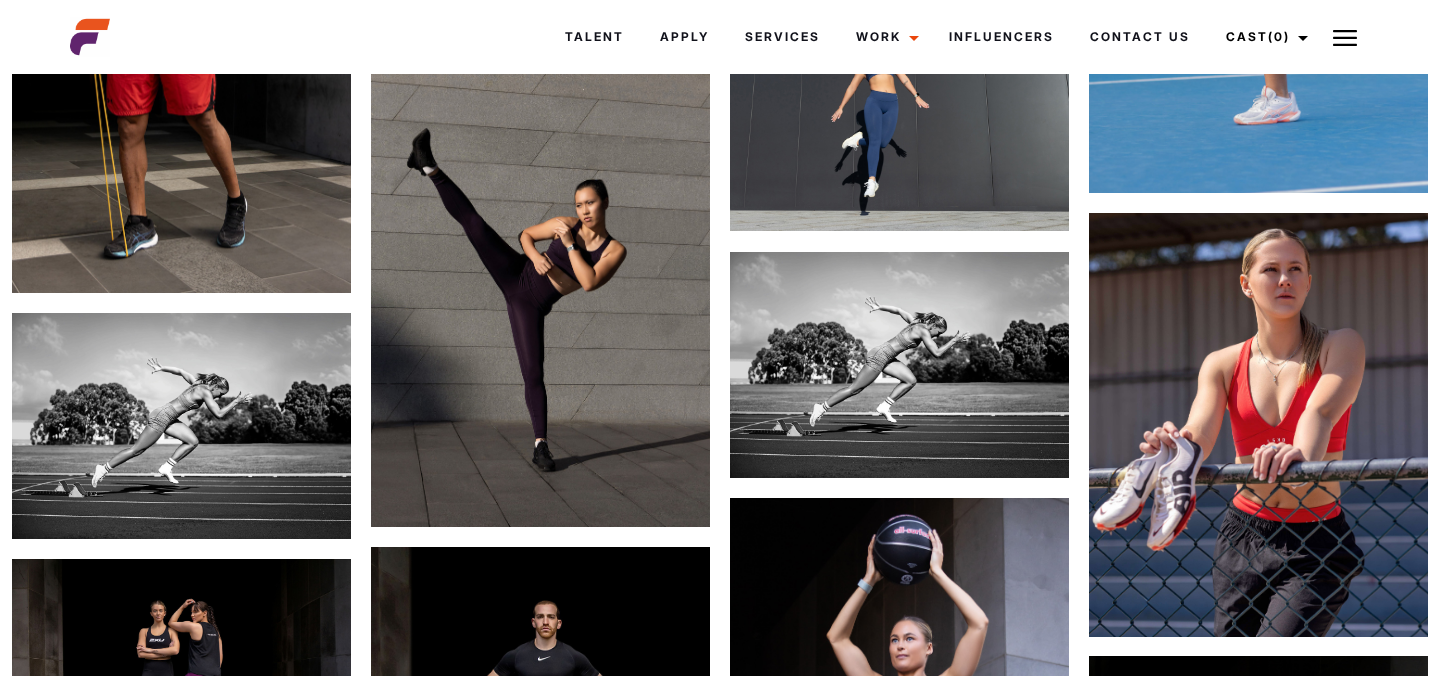 click at bounding box center (1258, 425) 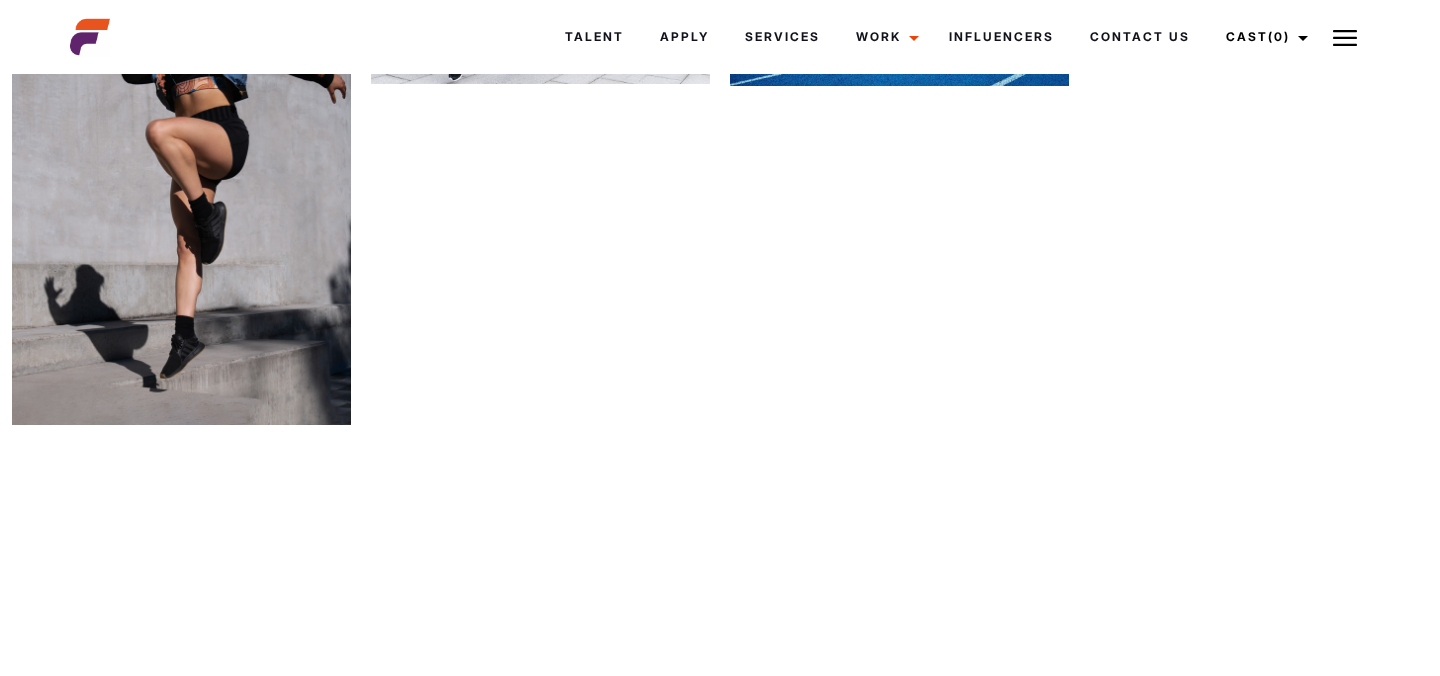 scroll, scrollTop: 9464, scrollLeft: 0, axis: vertical 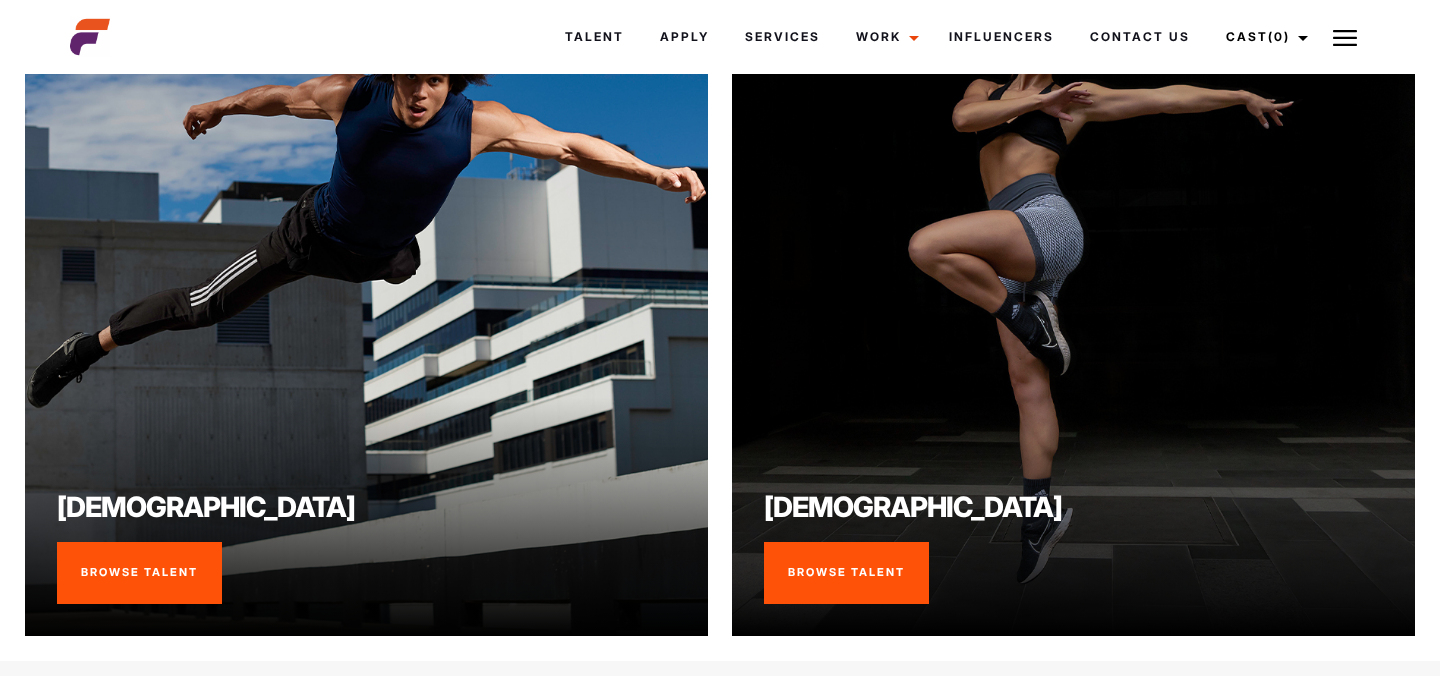 click on "Browse Talent" at bounding box center (846, 573) 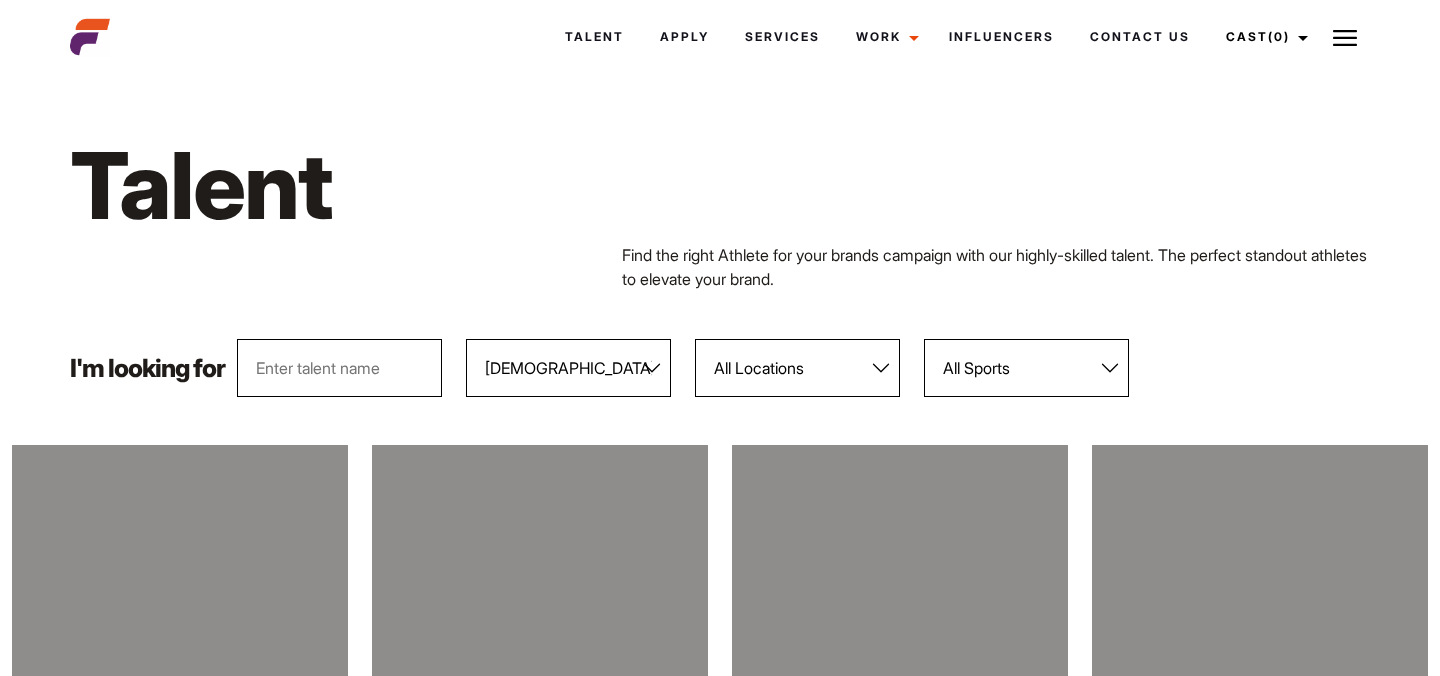 scroll, scrollTop: 0, scrollLeft: 0, axis: both 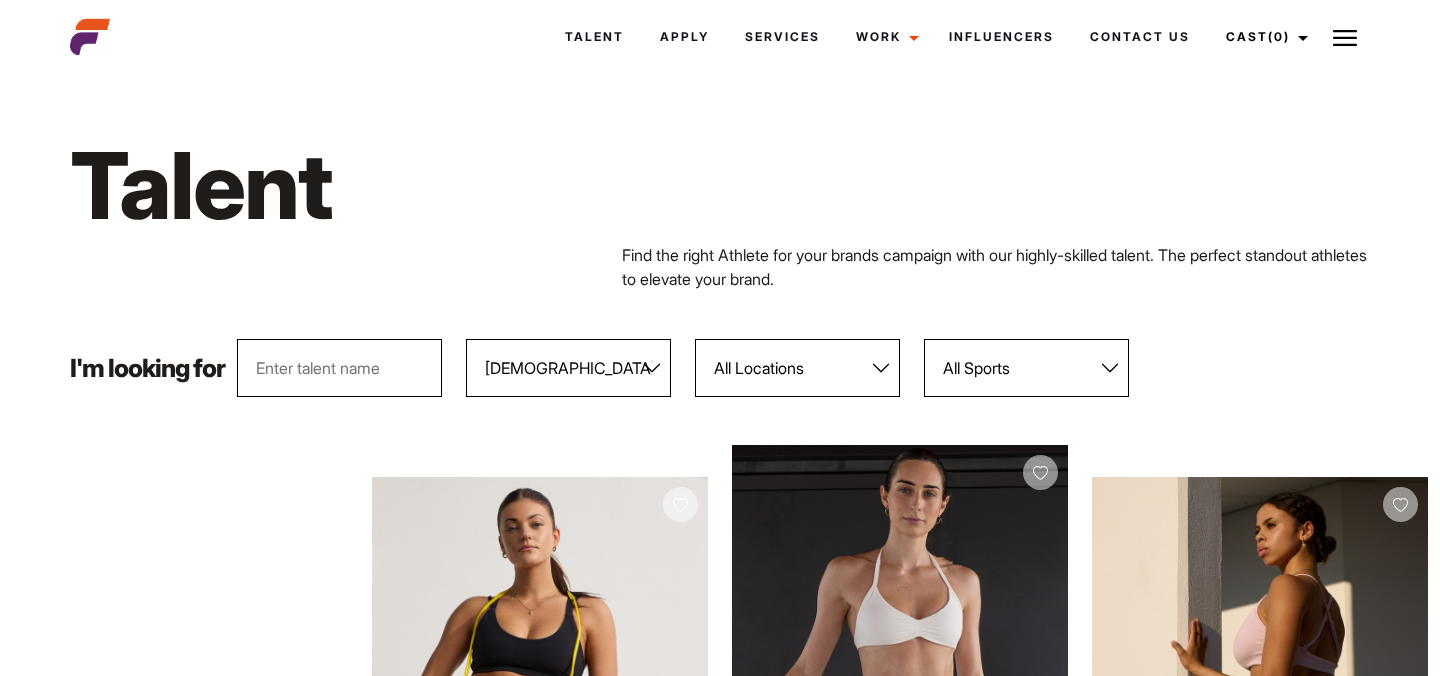 click at bounding box center [339, 368] 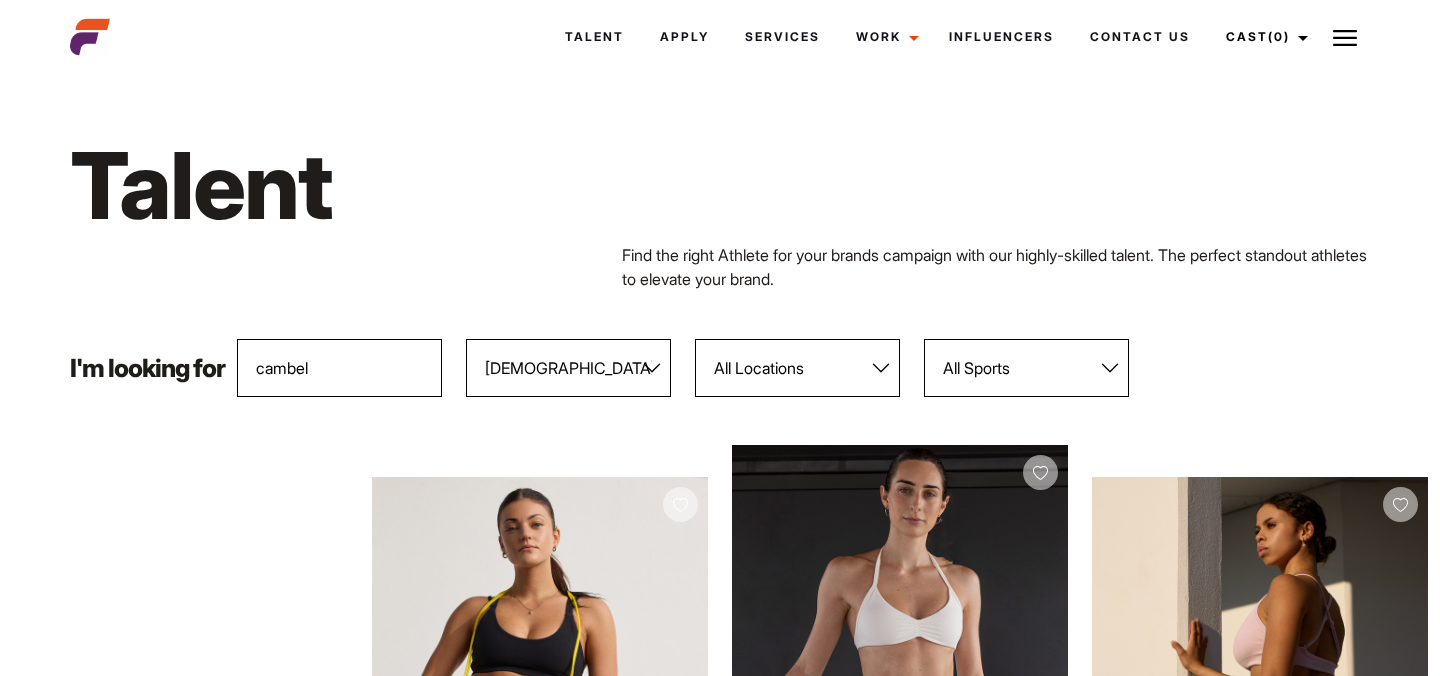 type on "cambel" 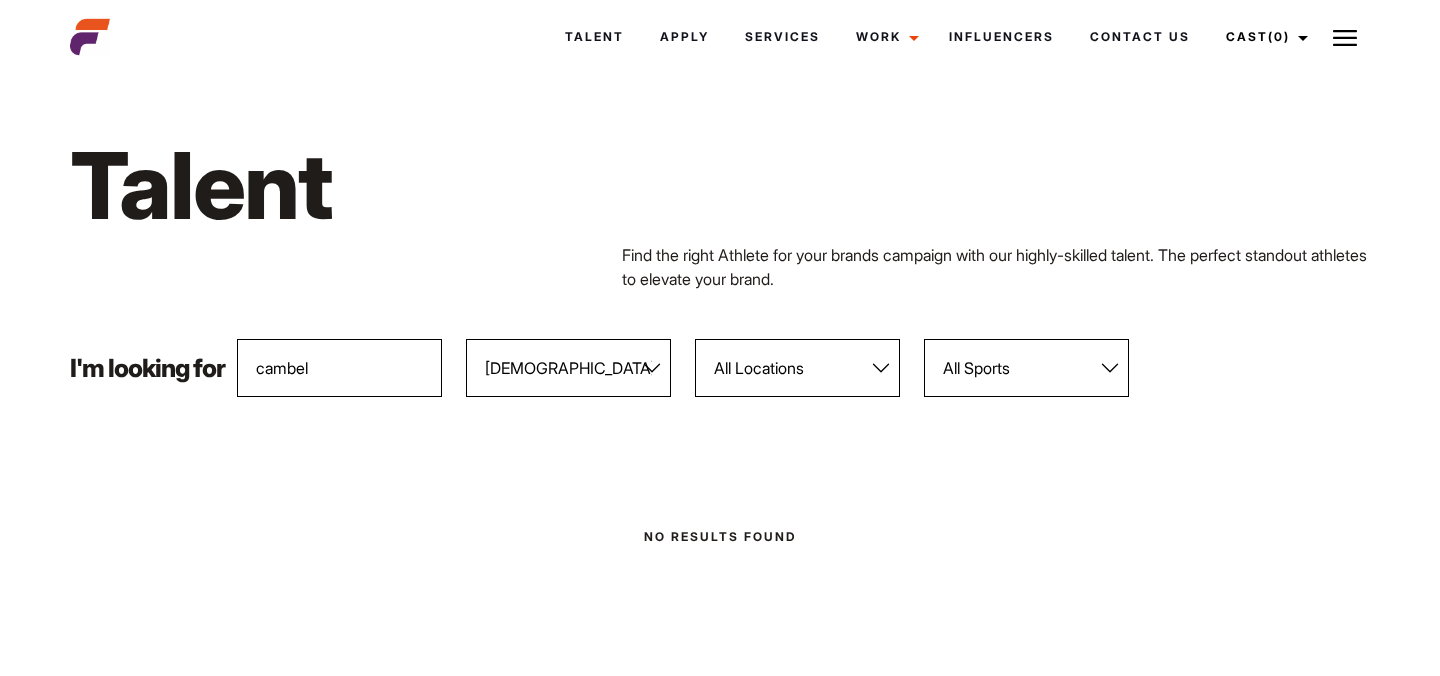 click on "All Genders
[DEMOGRAPHIC_DATA]
[DEMOGRAPHIC_DATA]" at bounding box center [568, 368] 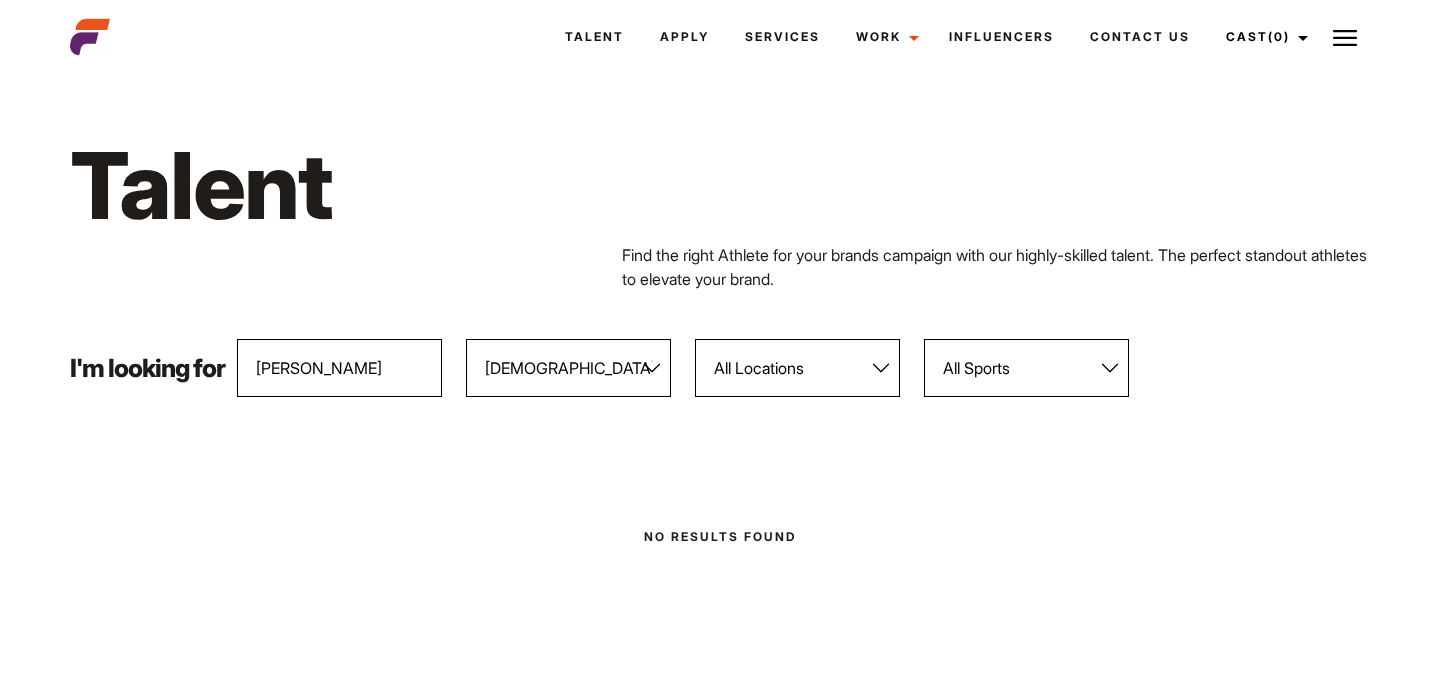 type on "[PERSON_NAME]" 